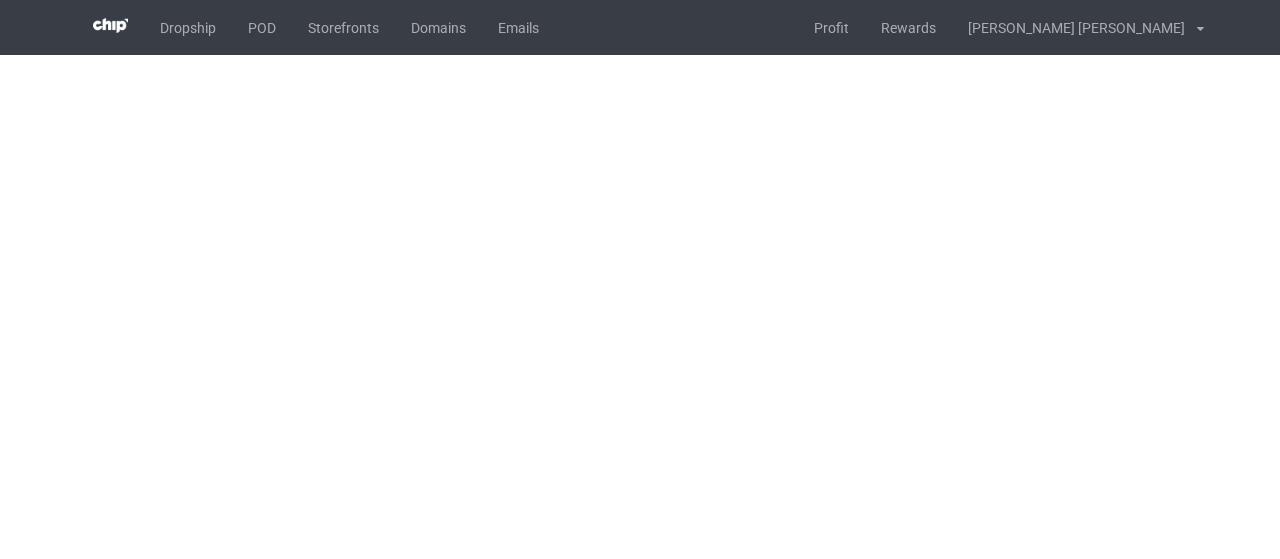 scroll, scrollTop: 0, scrollLeft: 0, axis: both 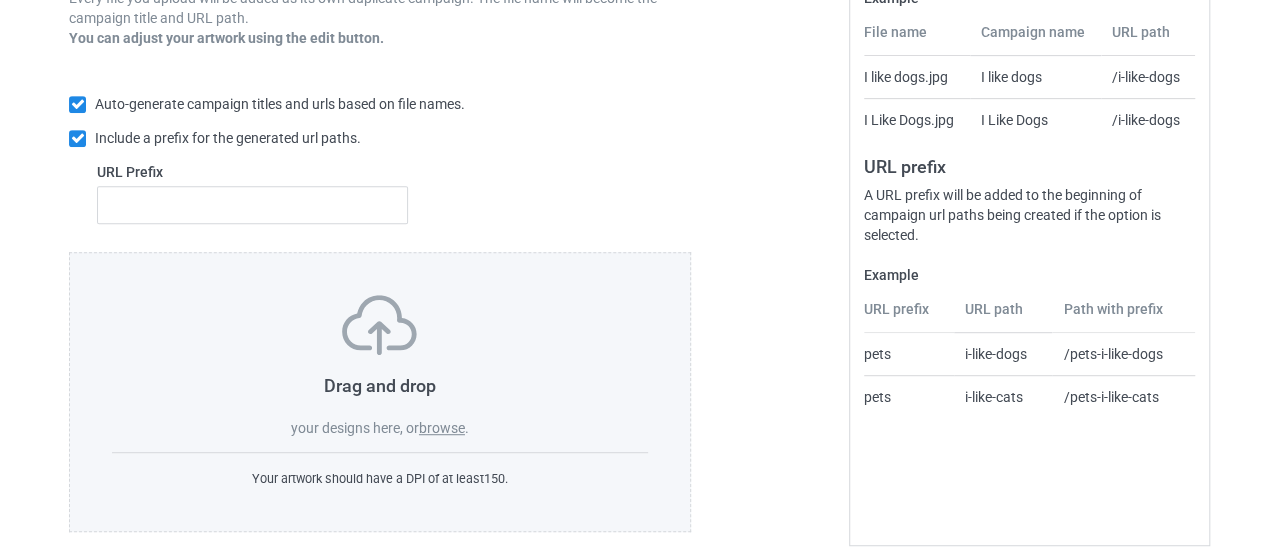 click on "browse" at bounding box center (442, 428) 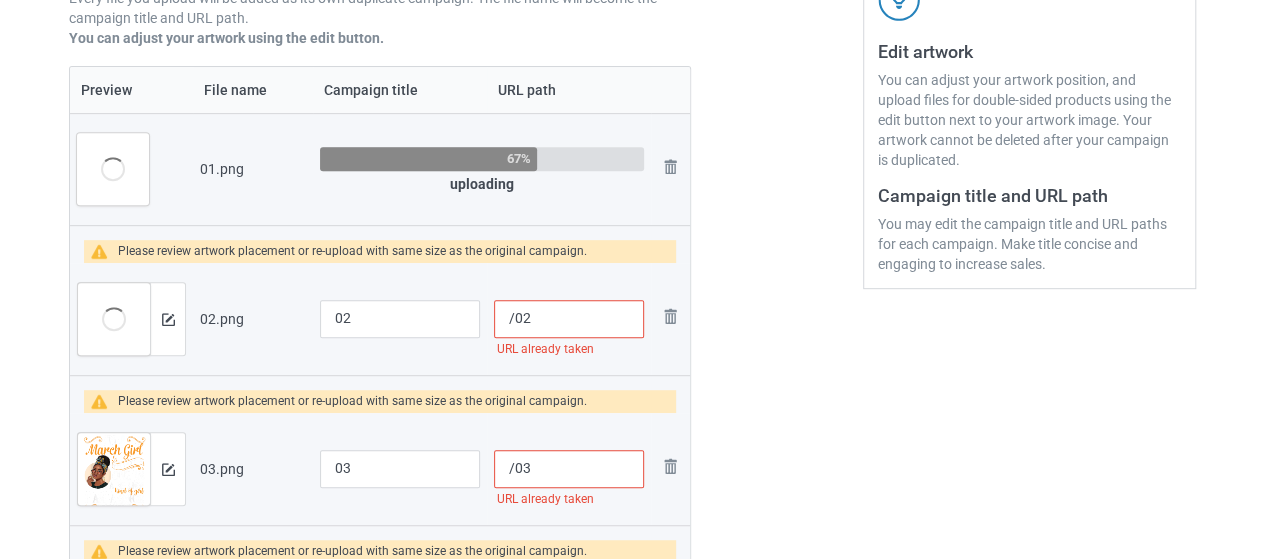 click on "Edit artwork You can adjust your artwork position, and upload files for double-sided products using the edit button next to your artwork image. Your artwork cannot be deleted after your campaign is duplicated. Campaign title and URL path You may edit the campaign title and URL paths for each campaign. Make title concise and engaging to increase sales." at bounding box center (1029, 704) 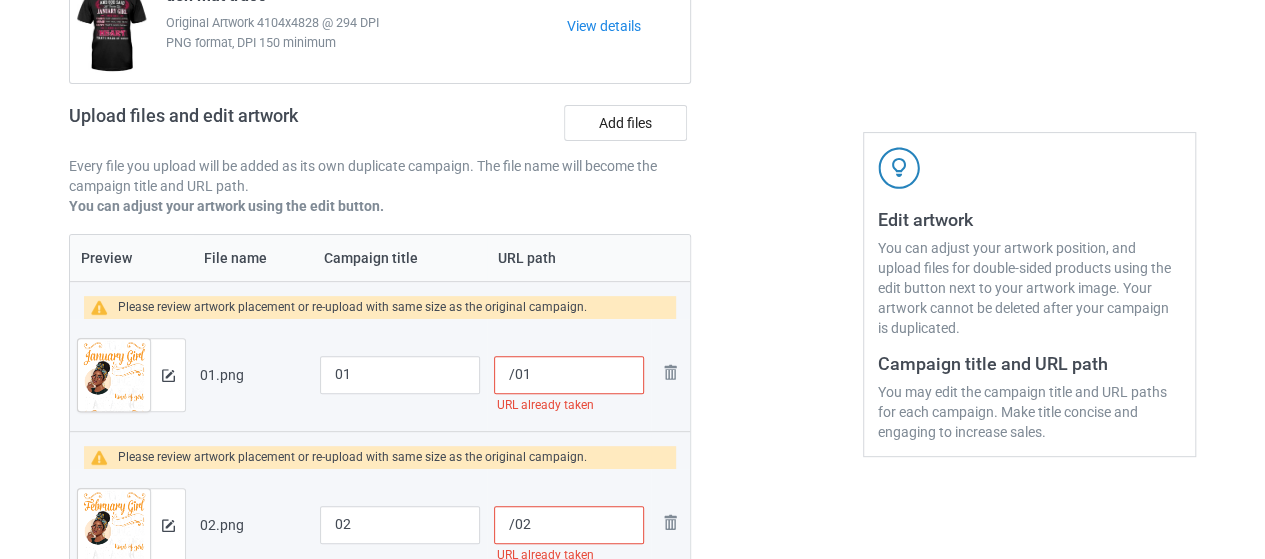 scroll, scrollTop: 338, scrollLeft: 0, axis: vertical 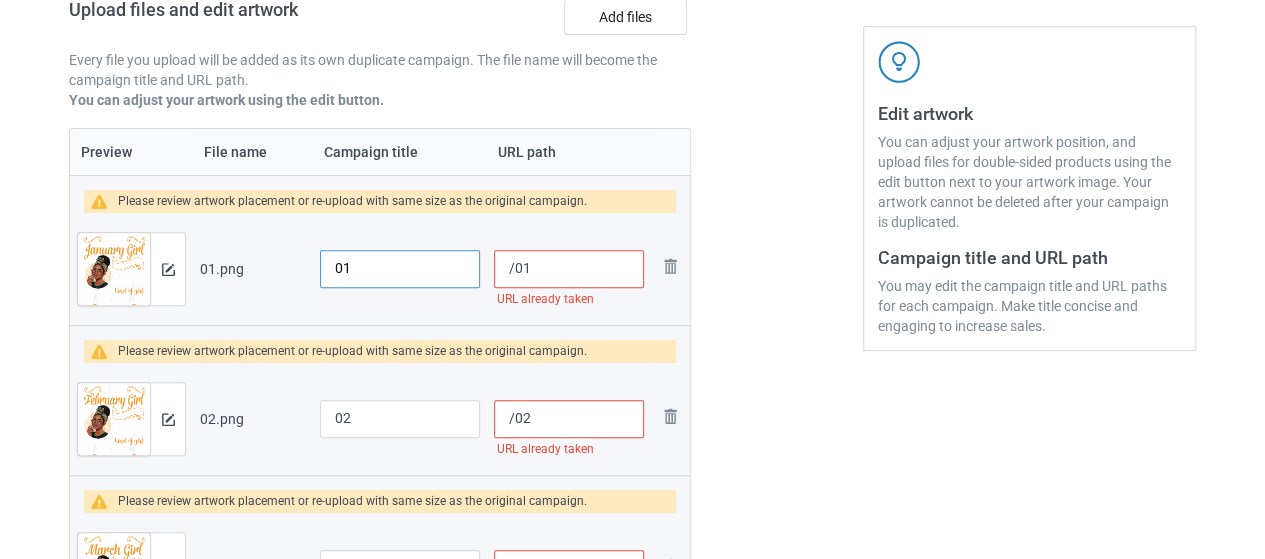 click on "01" at bounding box center (400, 269) 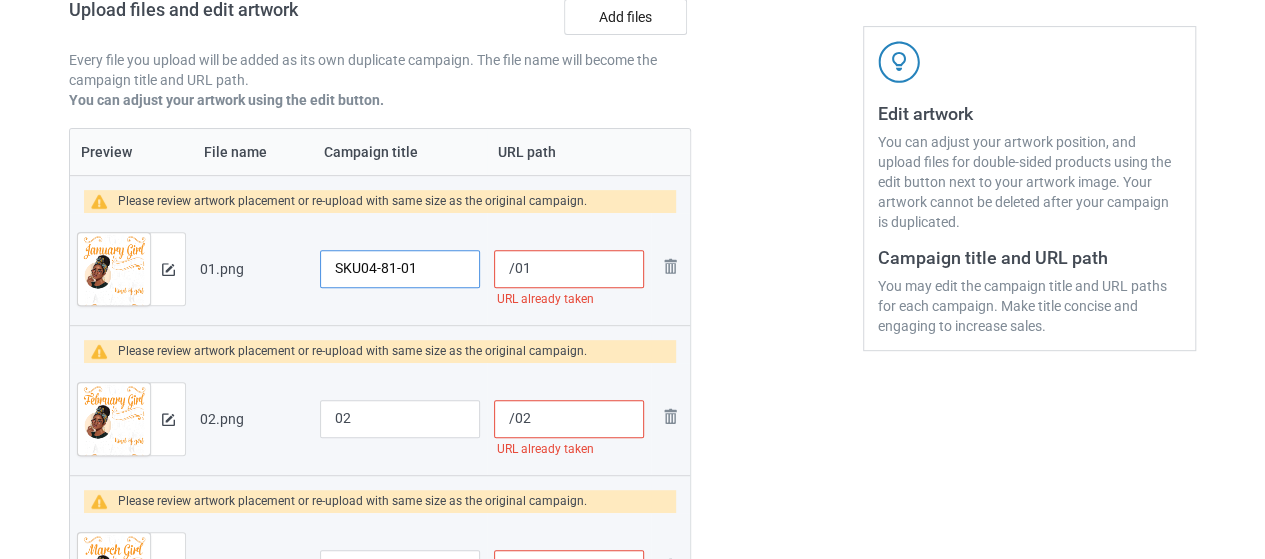 click on "SKU04-81-01" at bounding box center [400, 269] 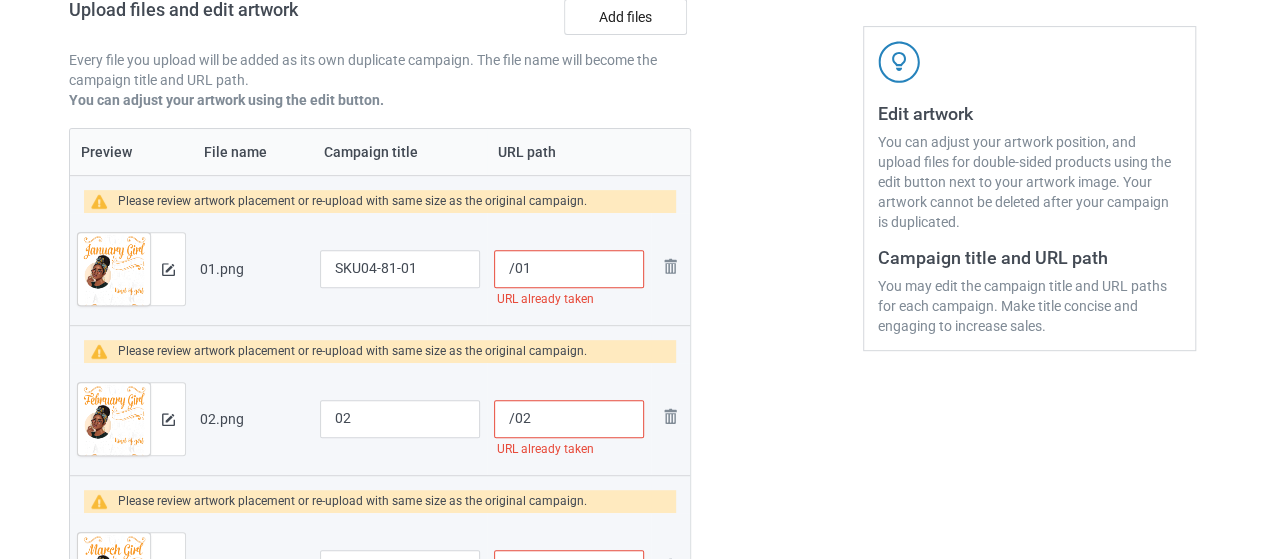 click on "/01" at bounding box center [569, 269] 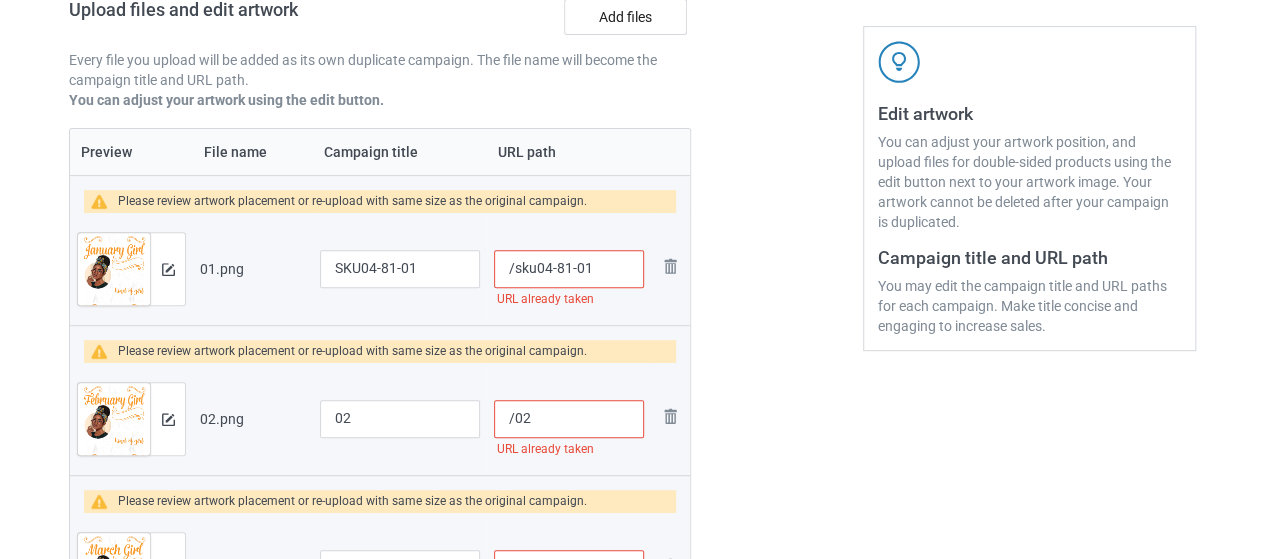 type on "/sku04-81-01" 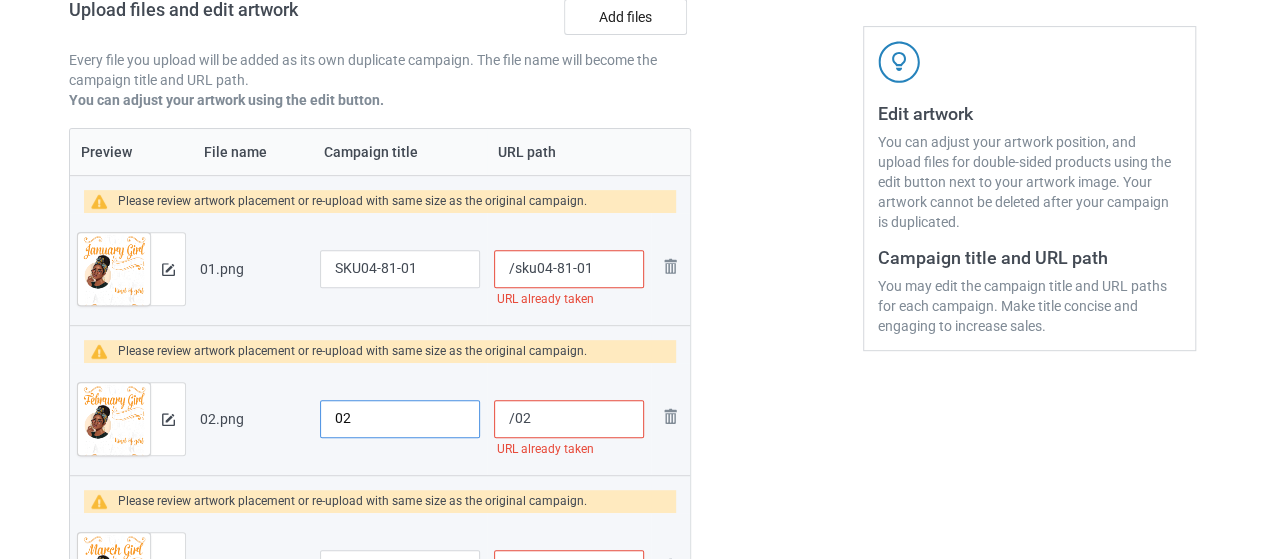 click on "02" at bounding box center [400, 419] 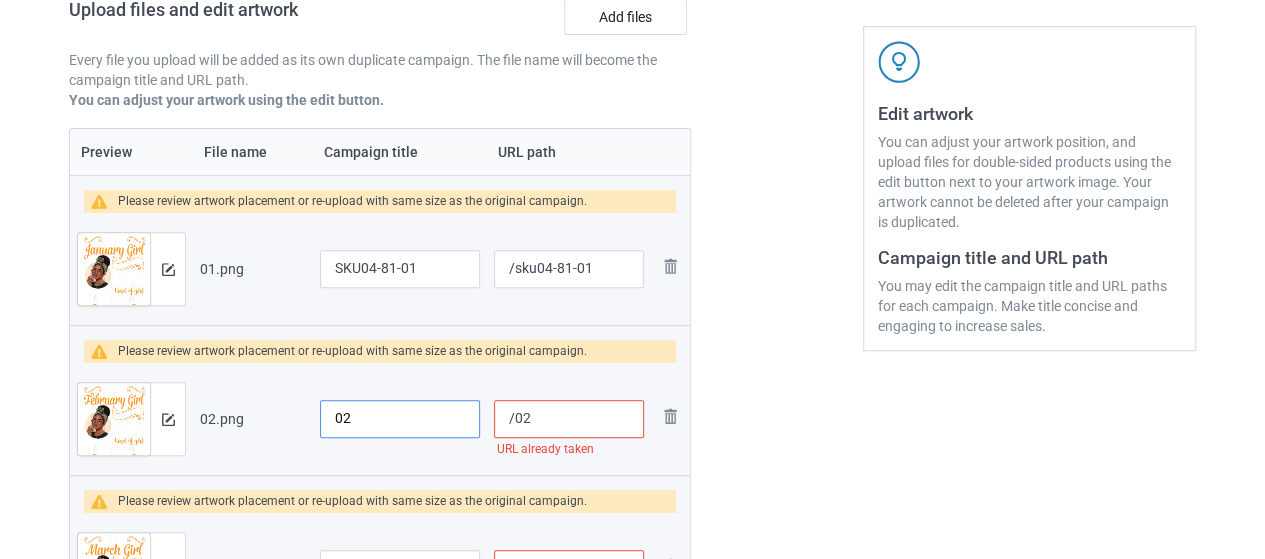 paste on "SKU04-81-" 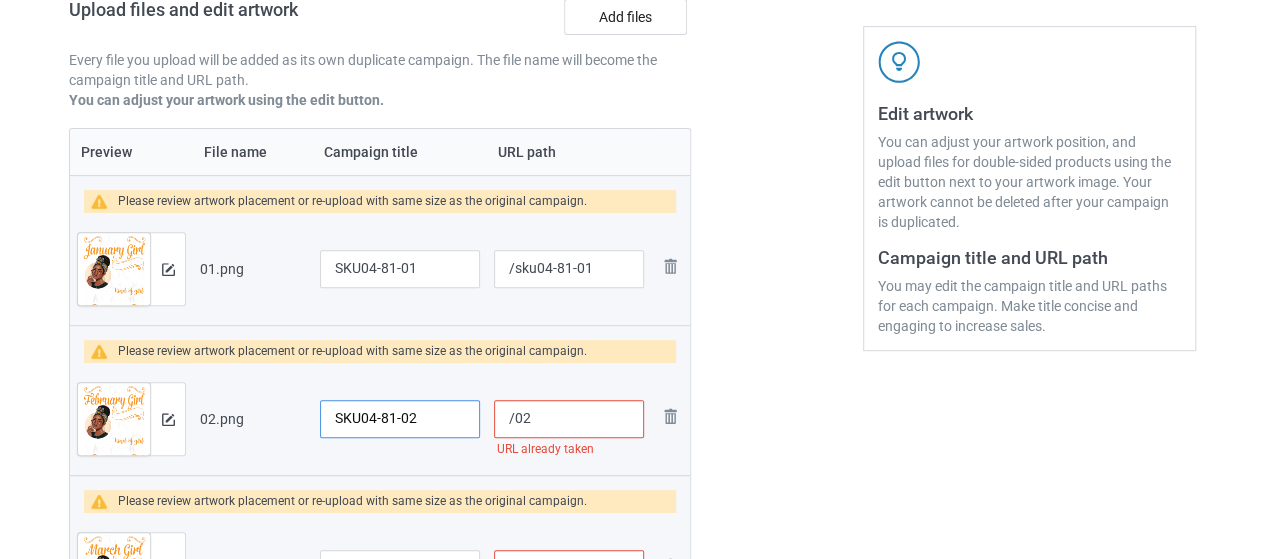 type on "SKU04-81-02" 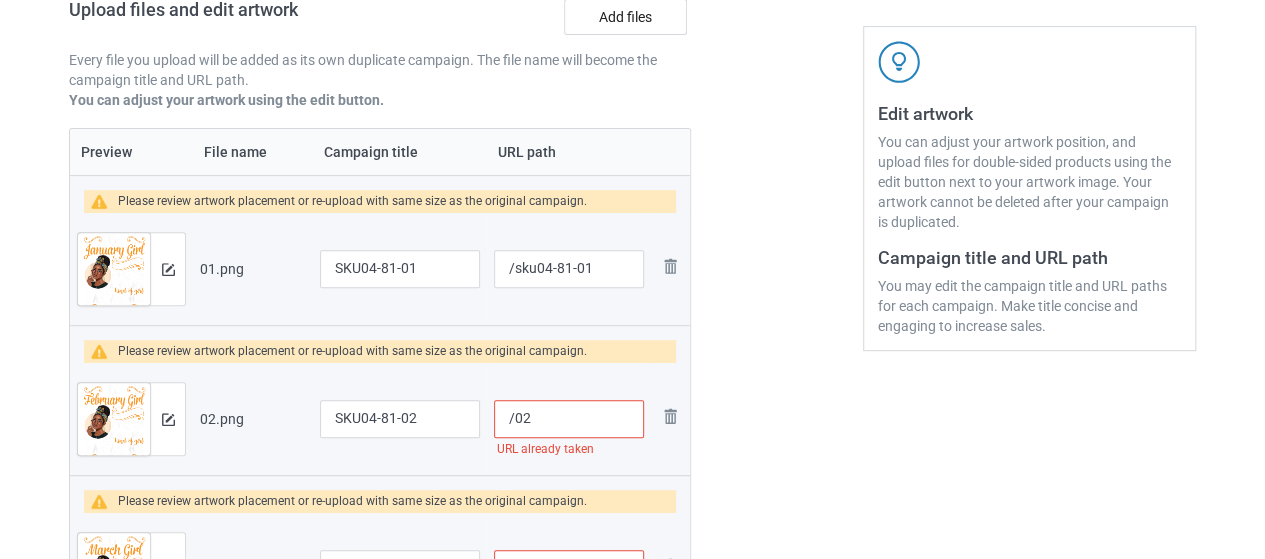 click on "/02" at bounding box center (569, 419) 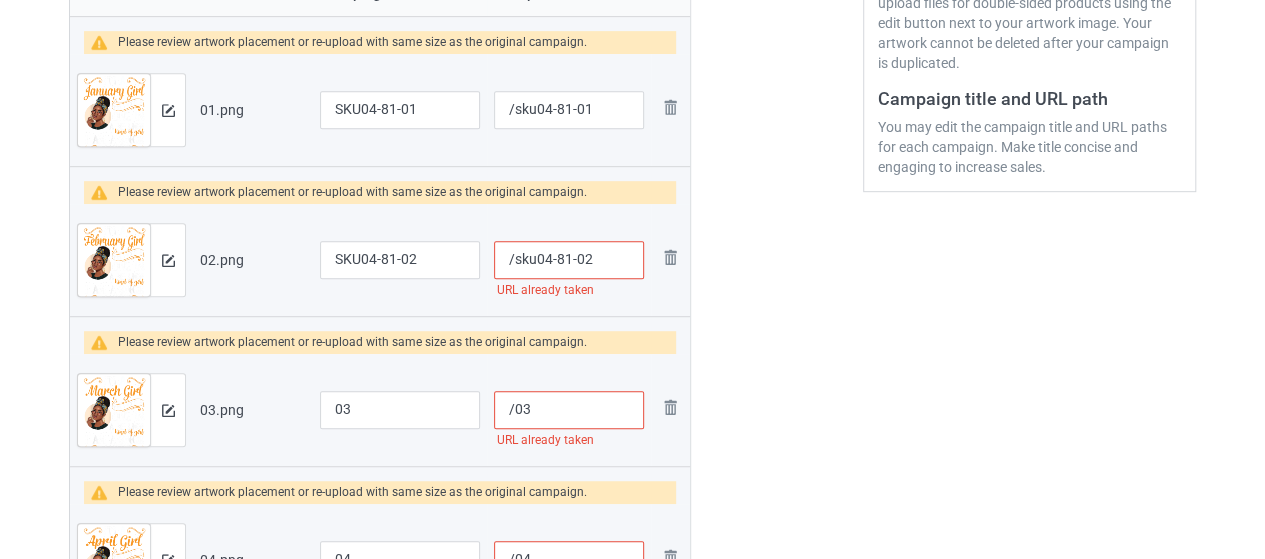 scroll, scrollTop: 538, scrollLeft: 0, axis: vertical 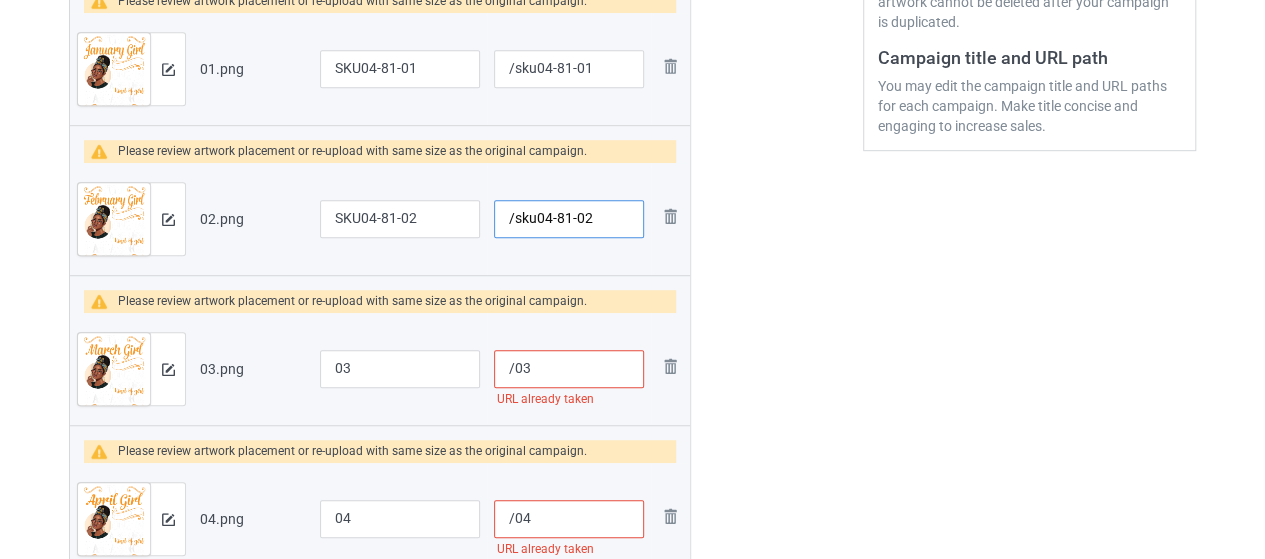 type on "/sku04-81-02" 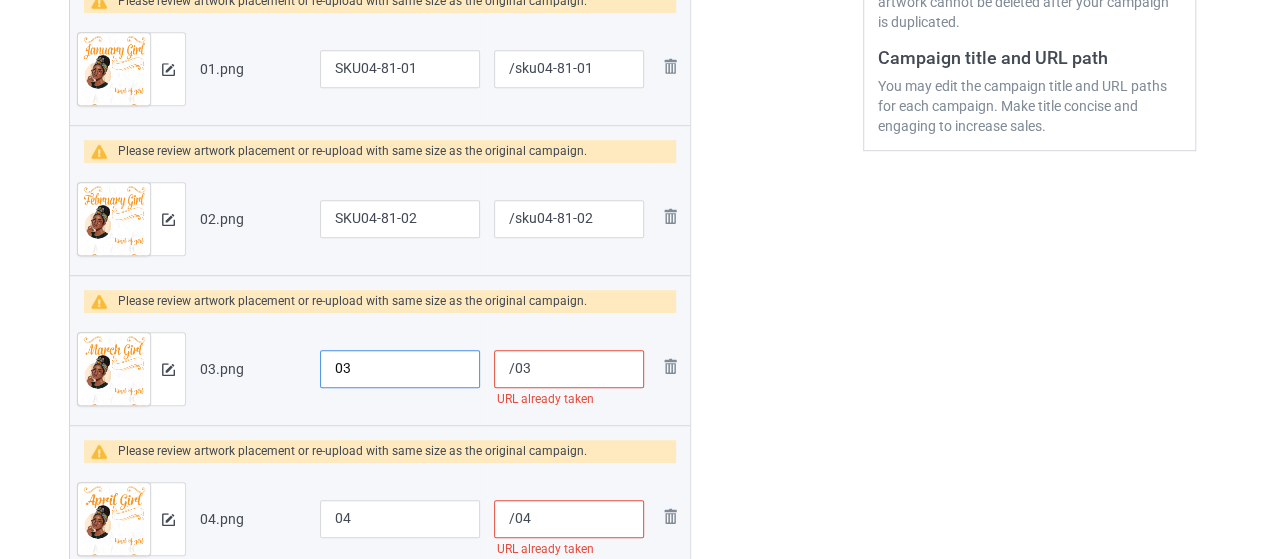 click on "03" at bounding box center (400, 369) 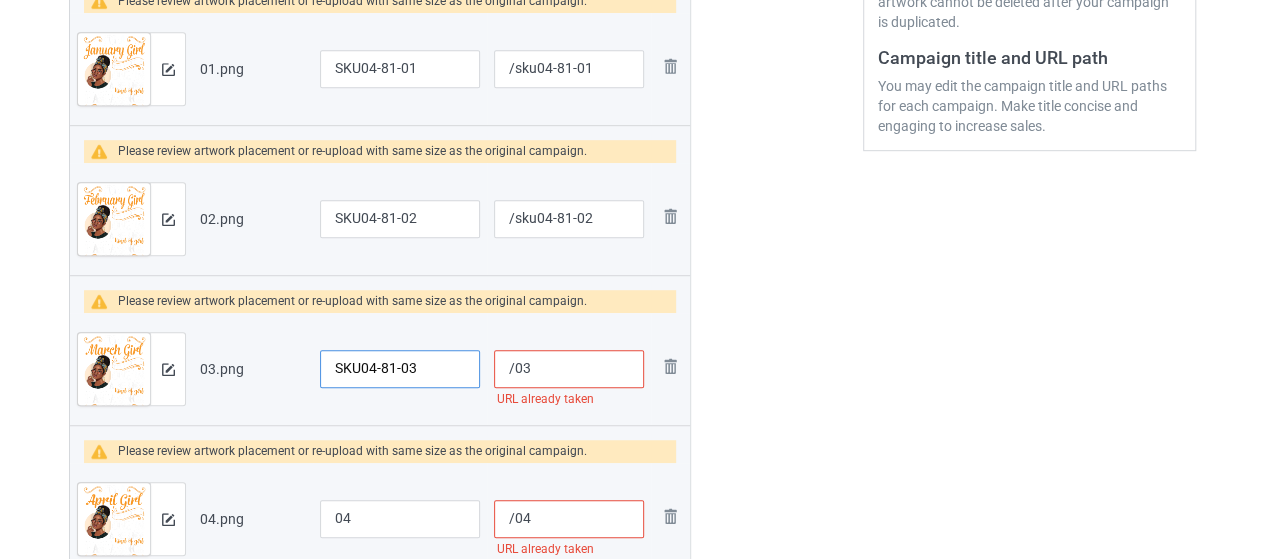 type on "SKU04-81-03" 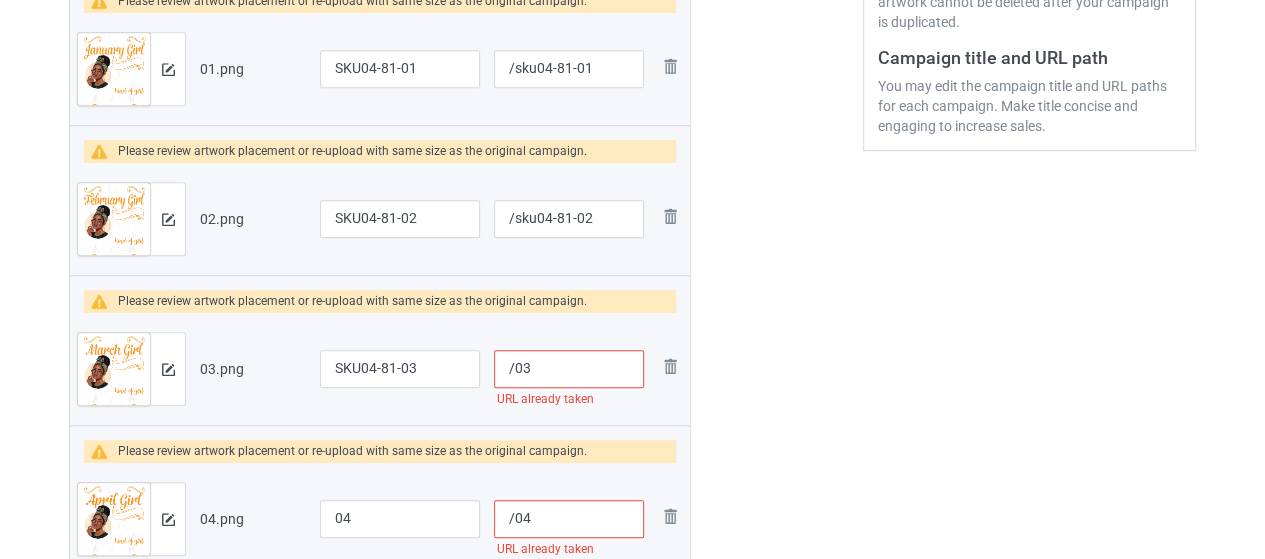 click on "/03" at bounding box center (569, 369) 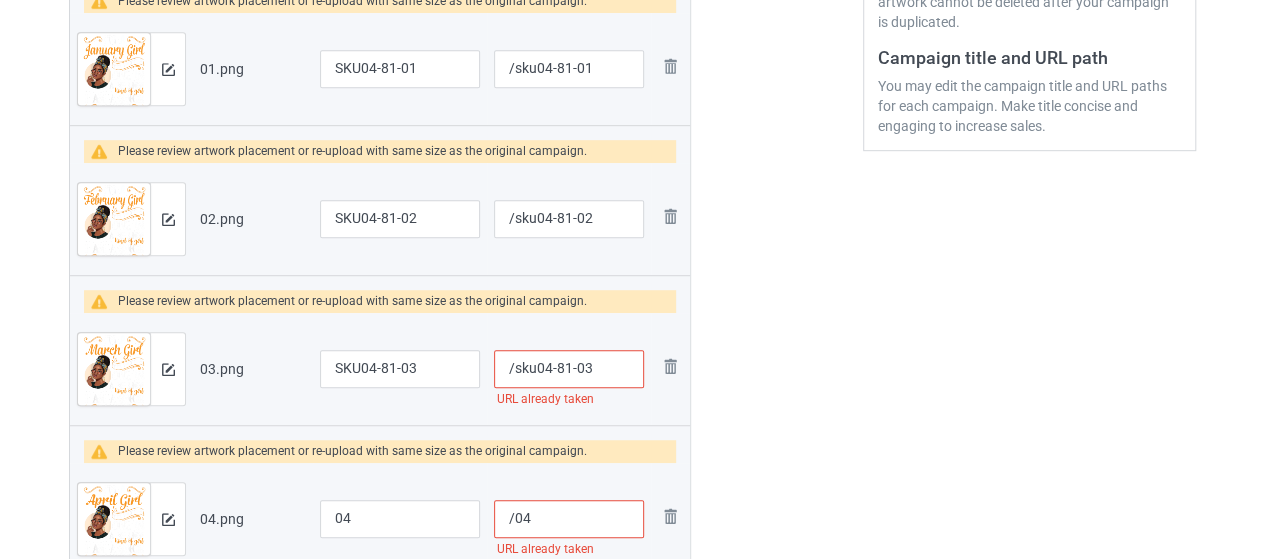 scroll, scrollTop: 638, scrollLeft: 0, axis: vertical 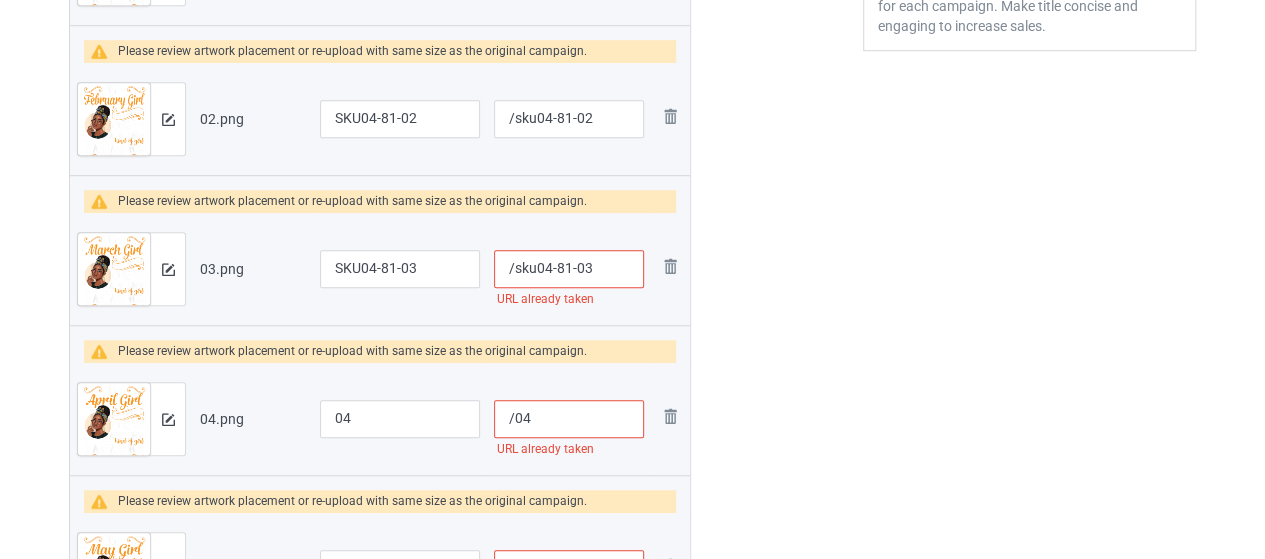 type on "/sku04-81-03" 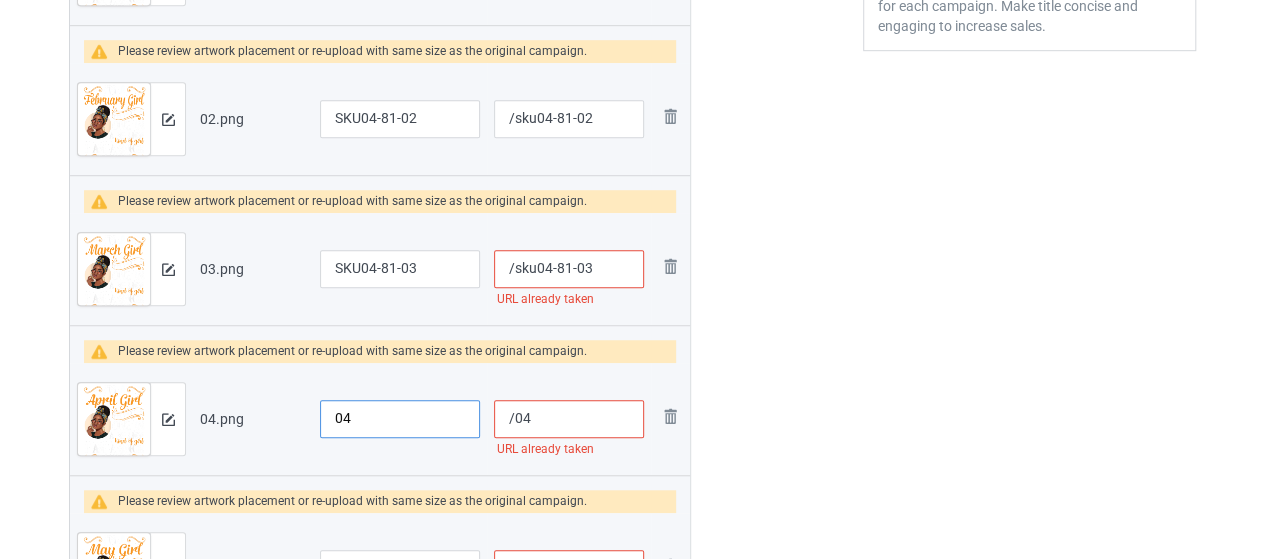 drag, startPoint x: 321, startPoint y: 415, endPoint x: 410, endPoint y: 403, distance: 89.80534 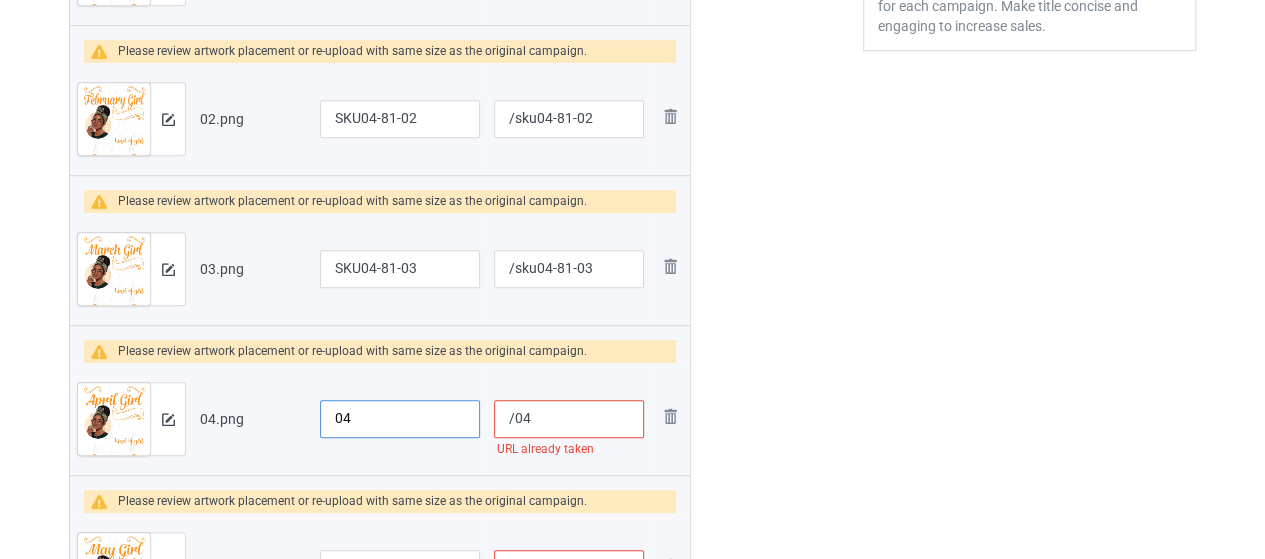 paste on "SKU04-81-" 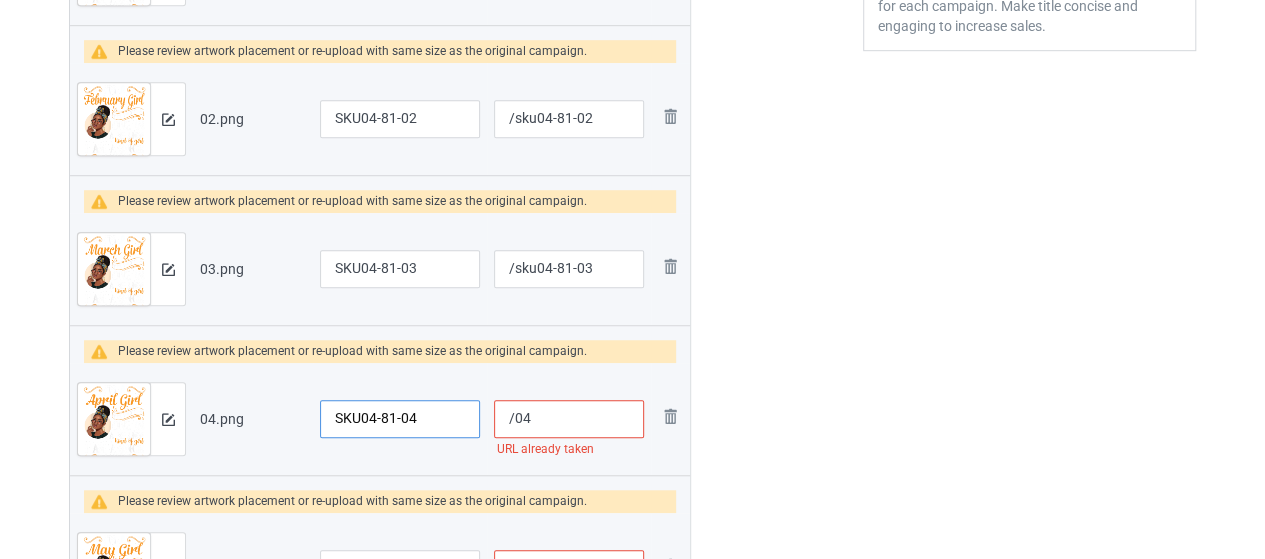 type on "SKU04-81-04" 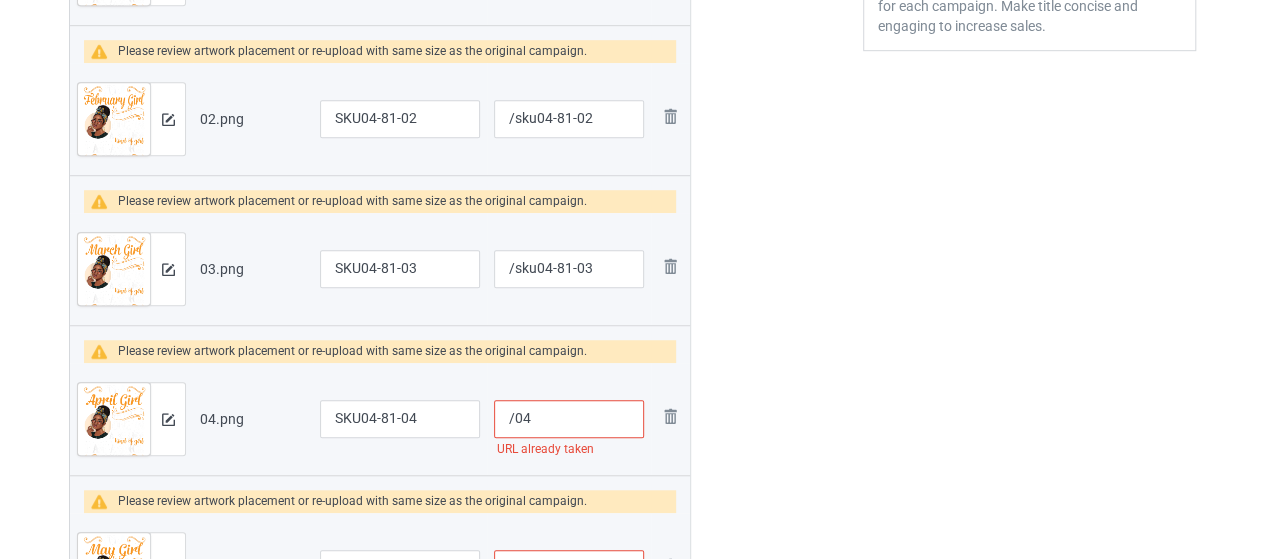 click on "/04" at bounding box center (569, 419) 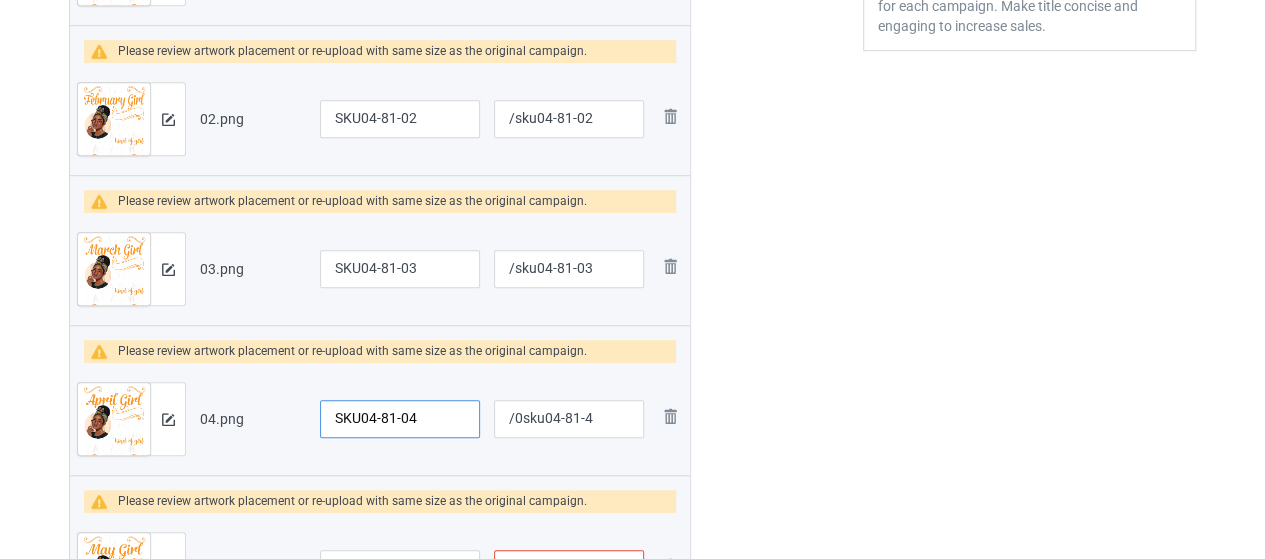 type on "/0sku04-81-4" 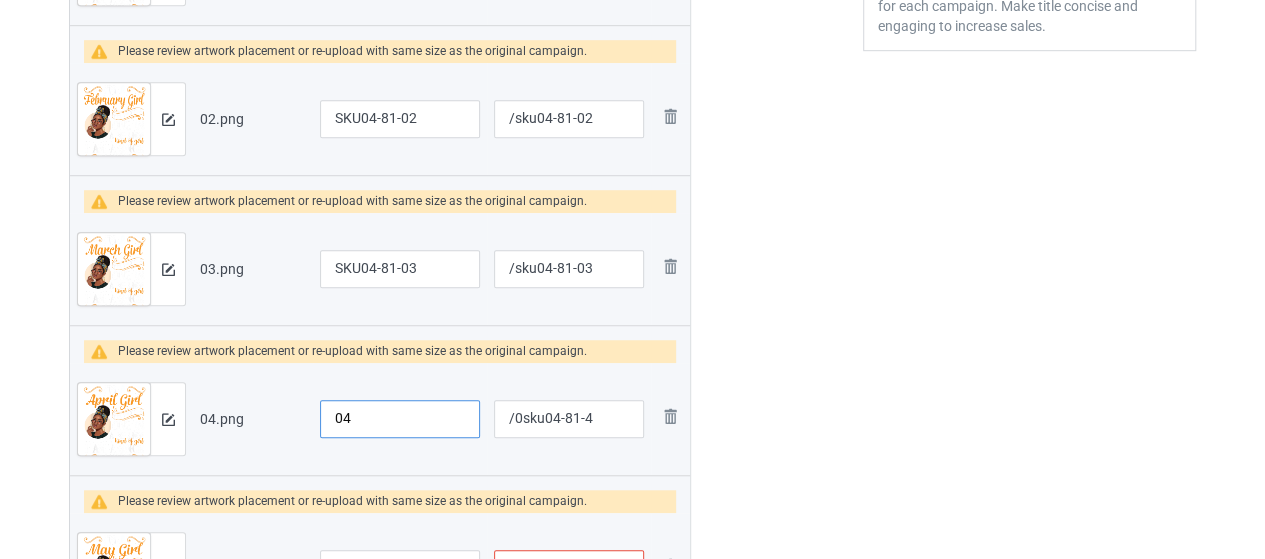 paste on "SKU04-81-" 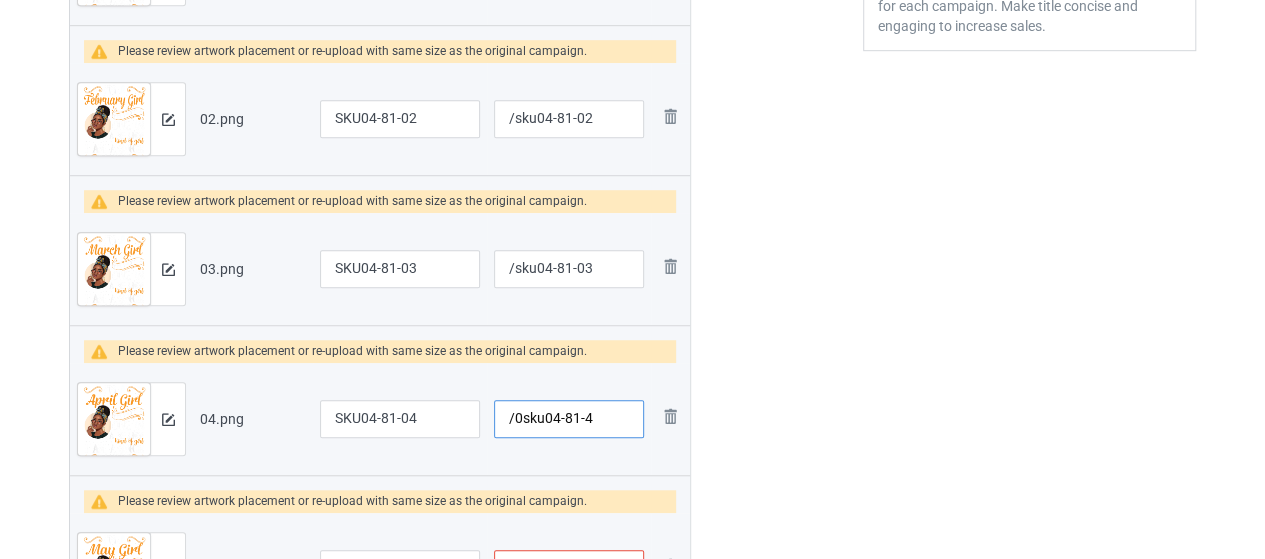 drag, startPoint x: 579, startPoint y: 416, endPoint x: 514, endPoint y: 419, distance: 65.06919 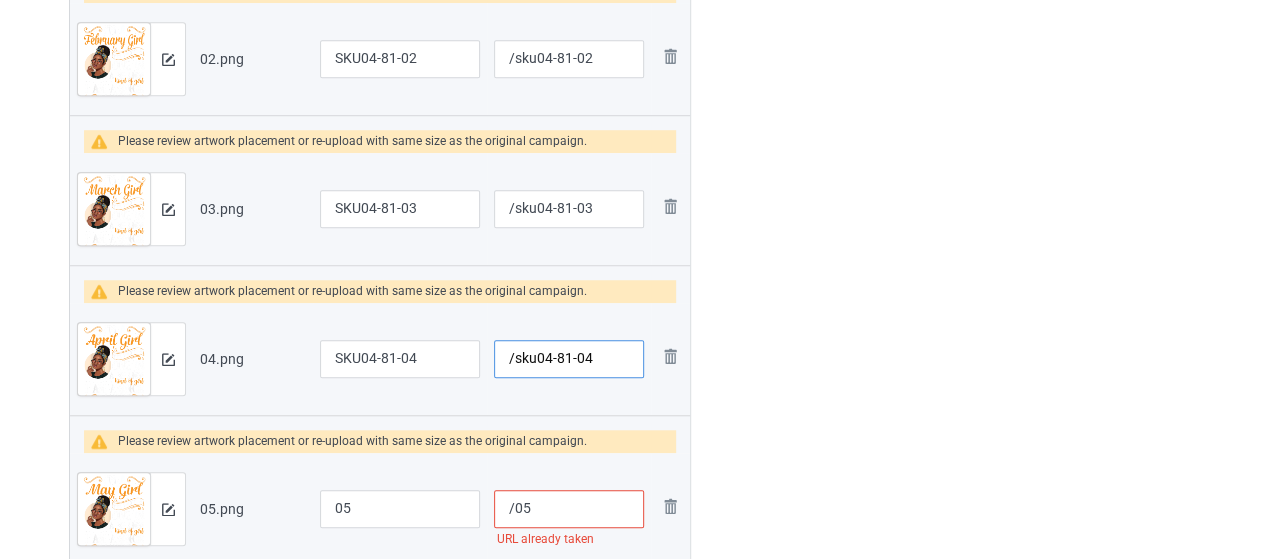 scroll, scrollTop: 838, scrollLeft: 0, axis: vertical 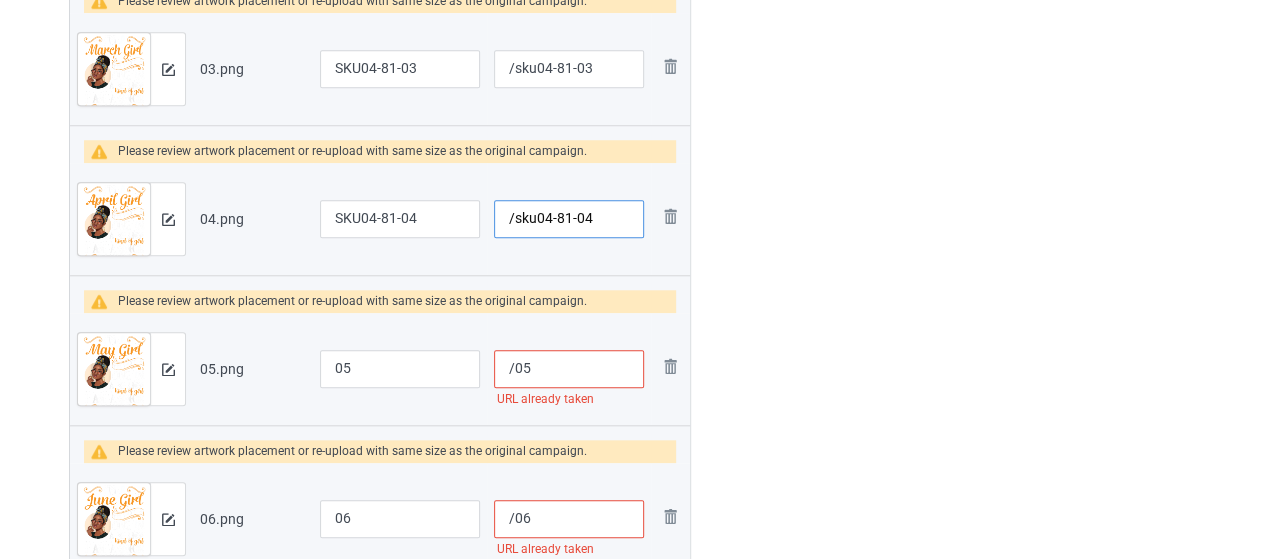 type on "/sku04-81-04" 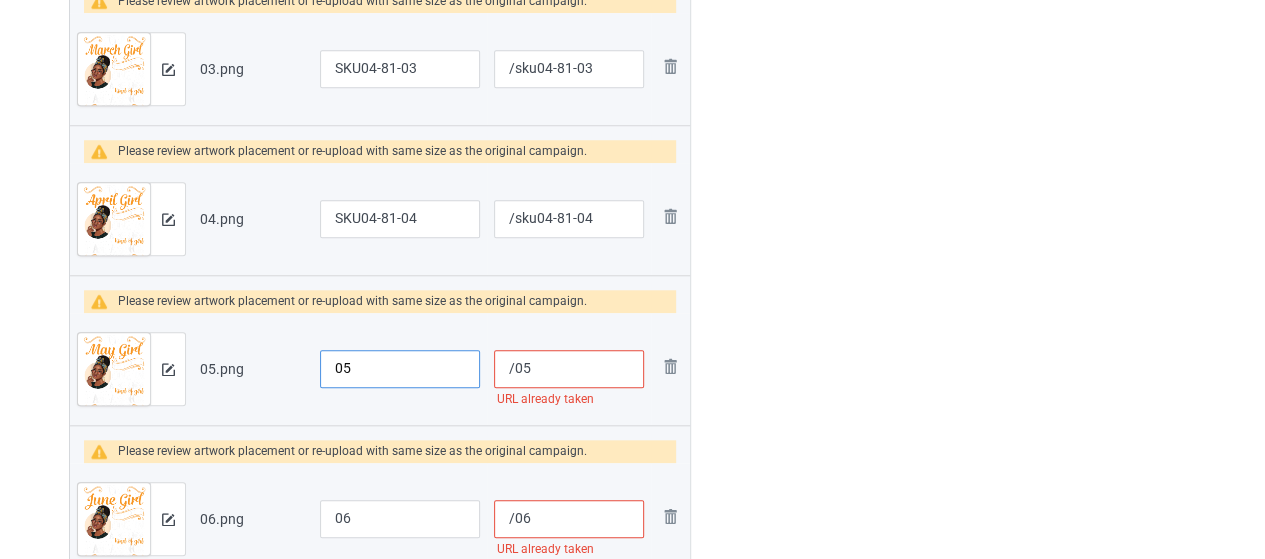 click on "05" at bounding box center [400, 369] 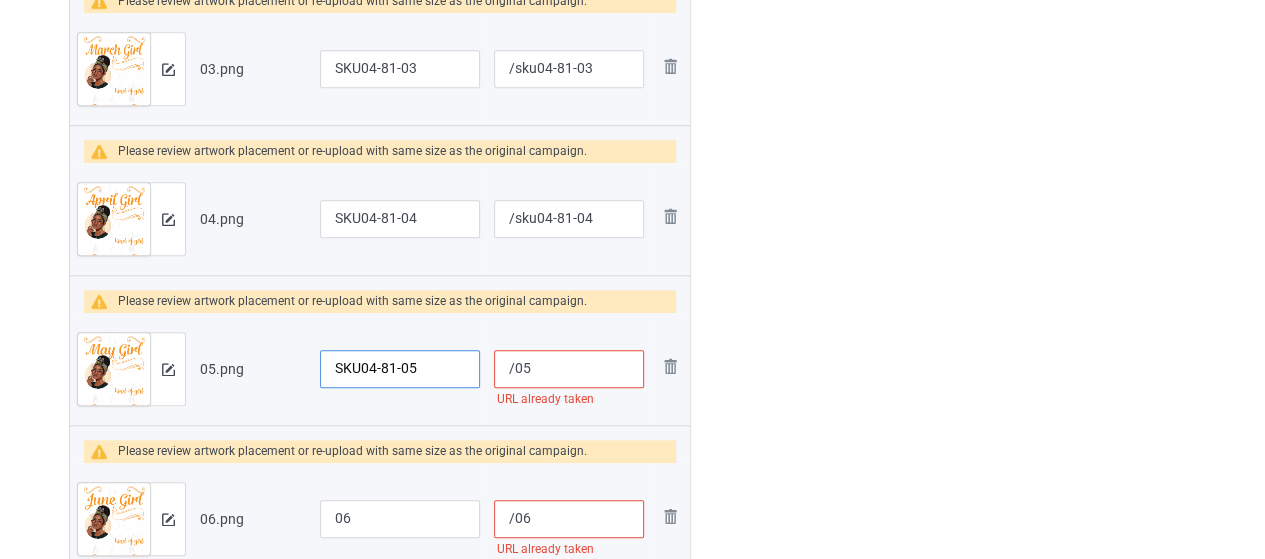 type on "SKU04-81-05" 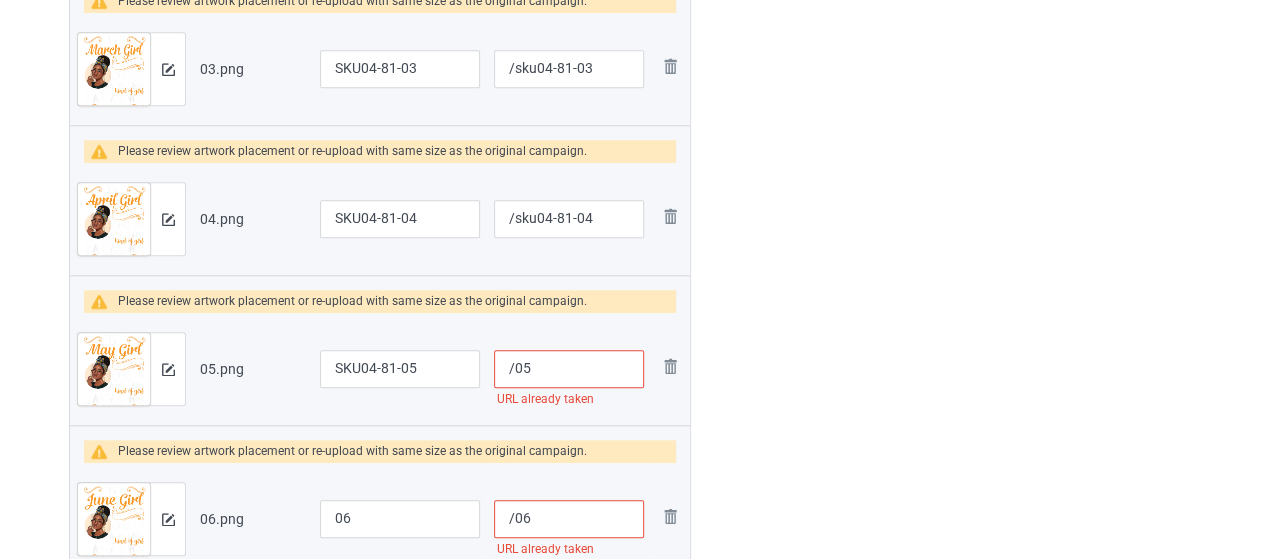 click on "/05" at bounding box center (569, 369) 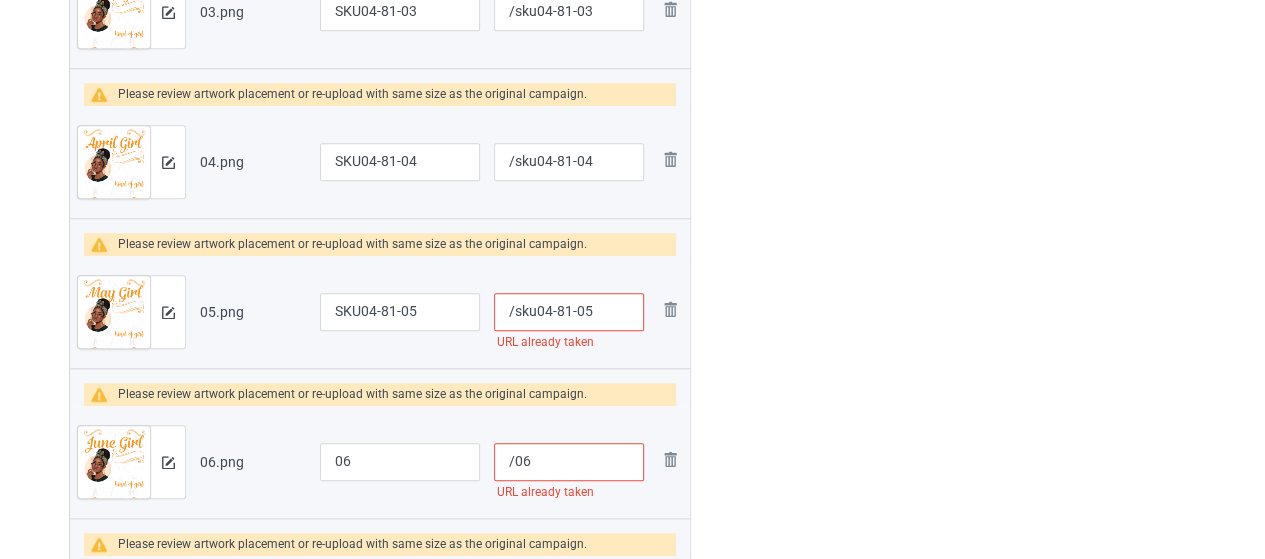 scroll, scrollTop: 938, scrollLeft: 0, axis: vertical 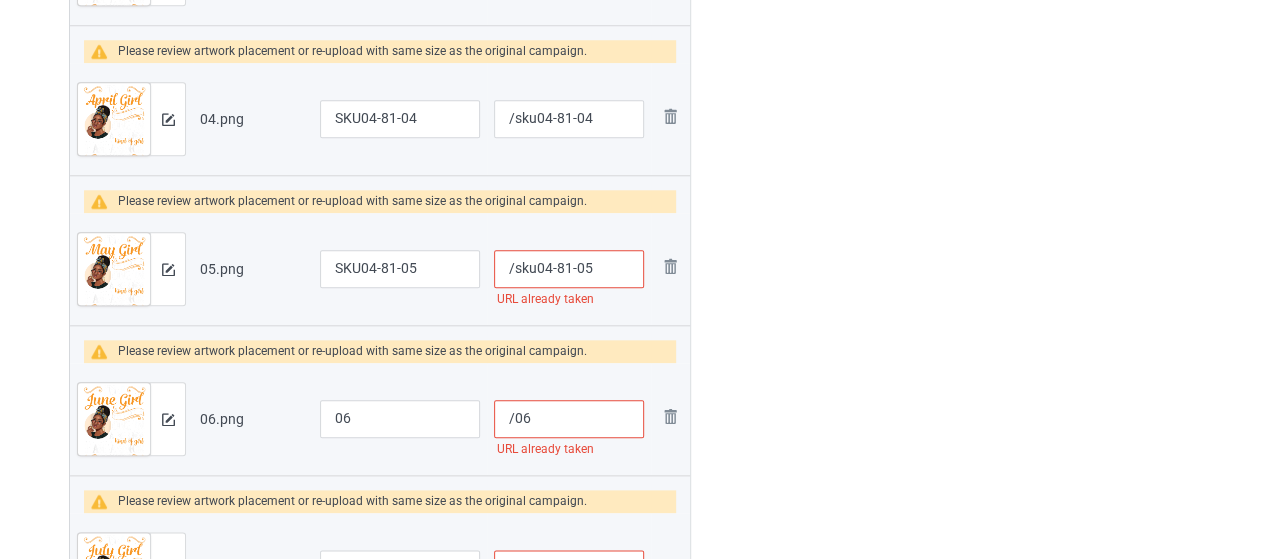 type on "/sku04-81-05" 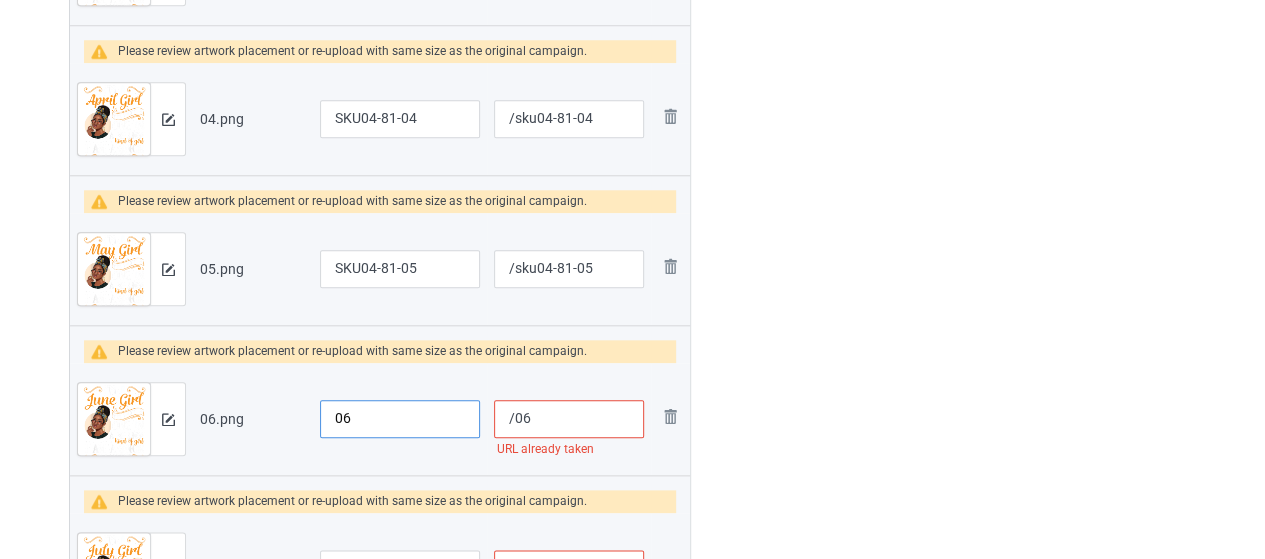 click on "06" at bounding box center (400, 419) 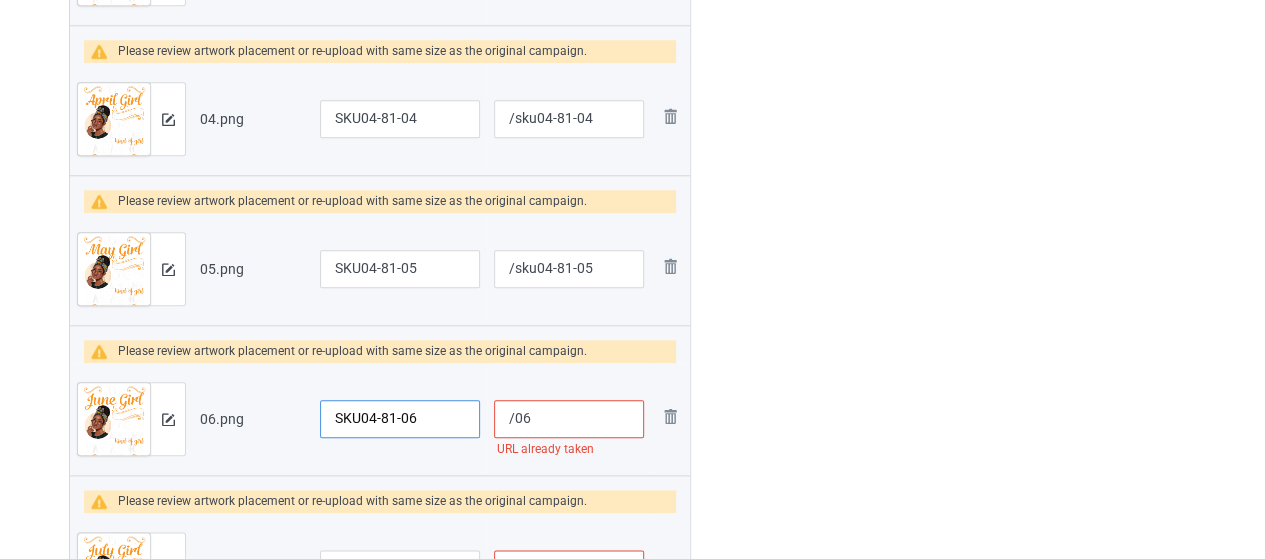 type on "SKU04-81-06" 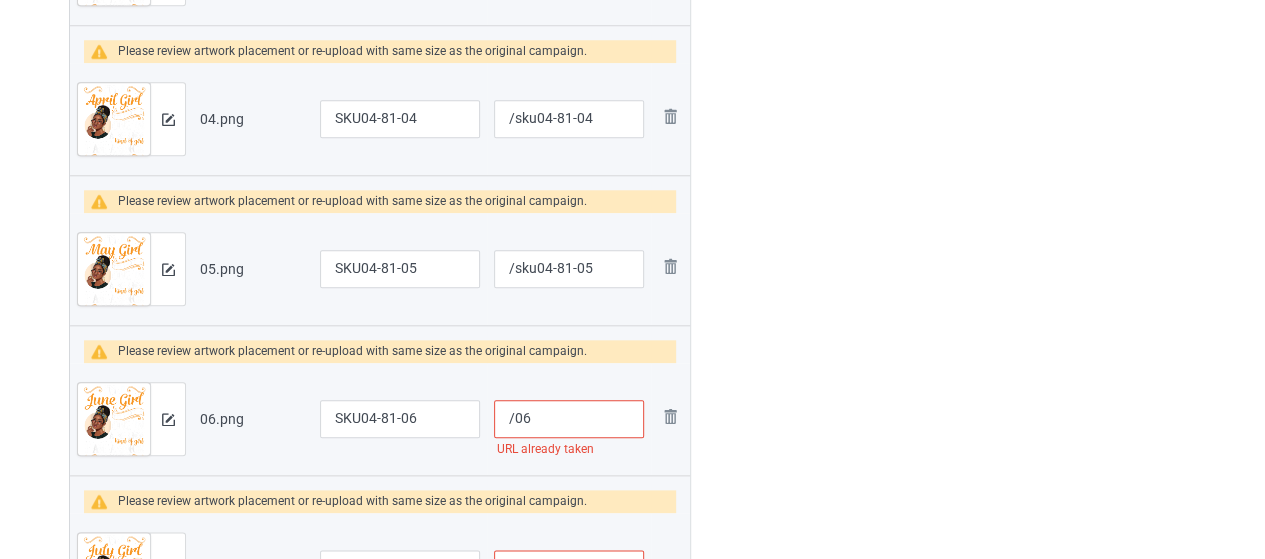 click on "/06" at bounding box center (569, 419) 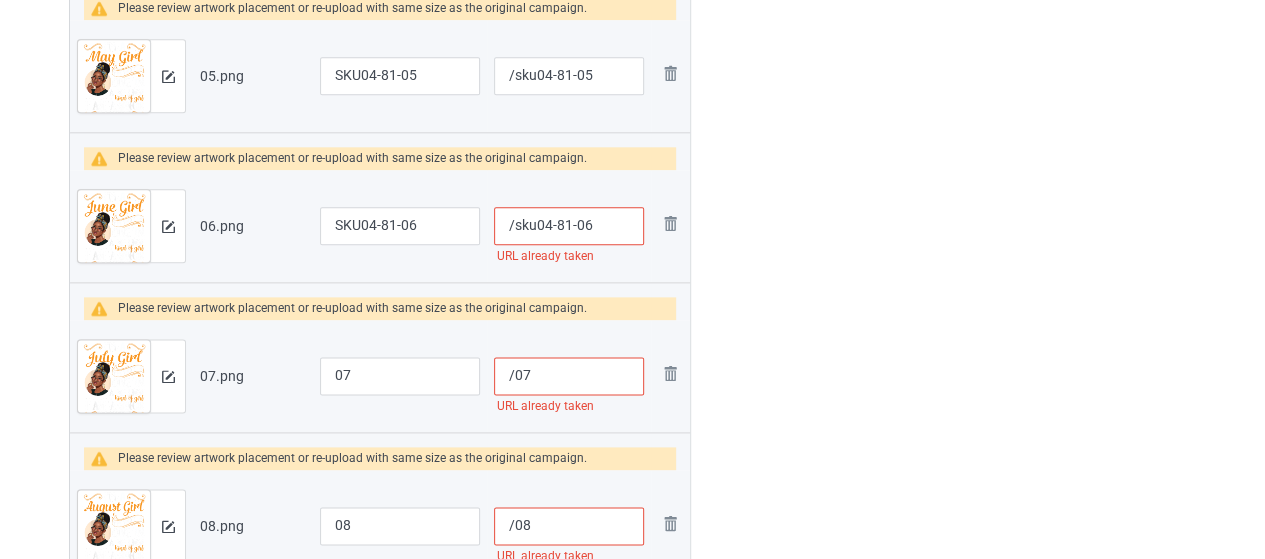 scroll, scrollTop: 1138, scrollLeft: 0, axis: vertical 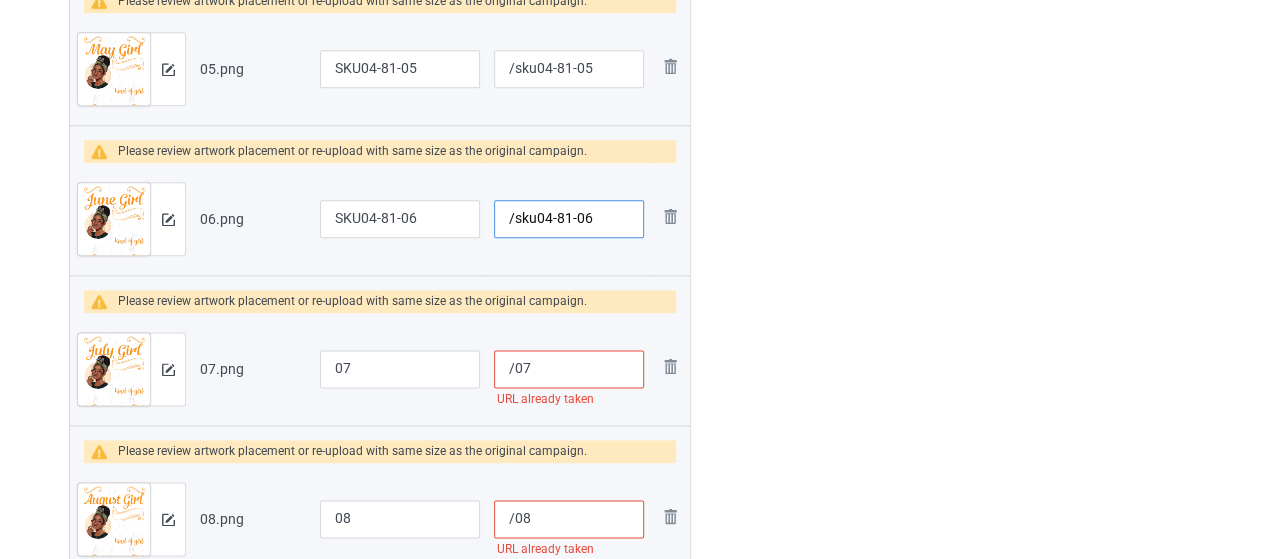type on "/sku04-81-06" 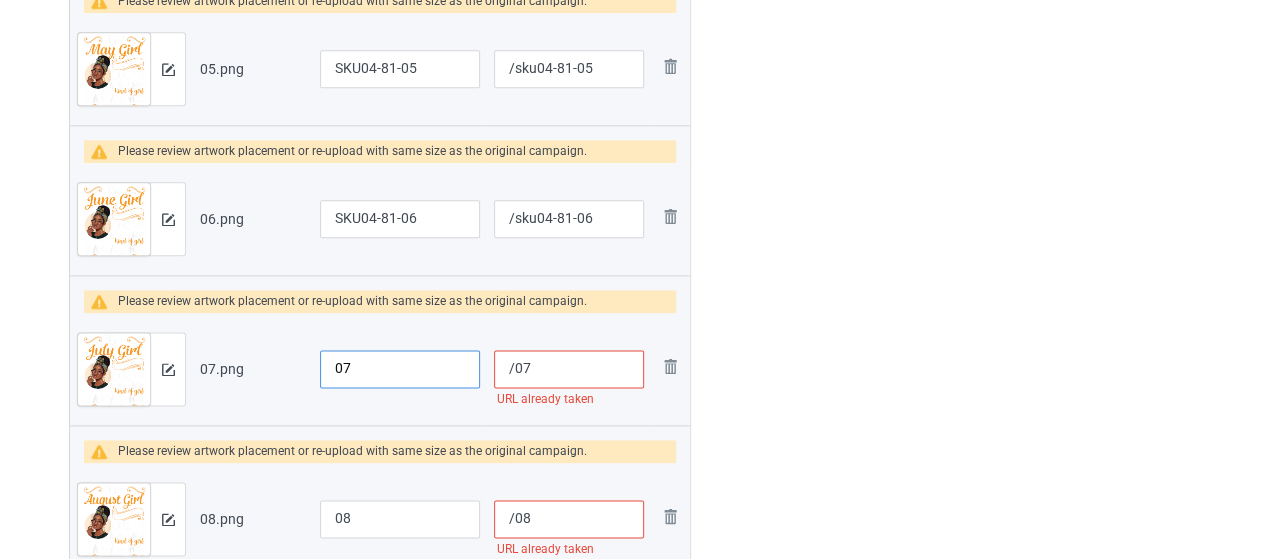 click on "07" at bounding box center (400, 369) 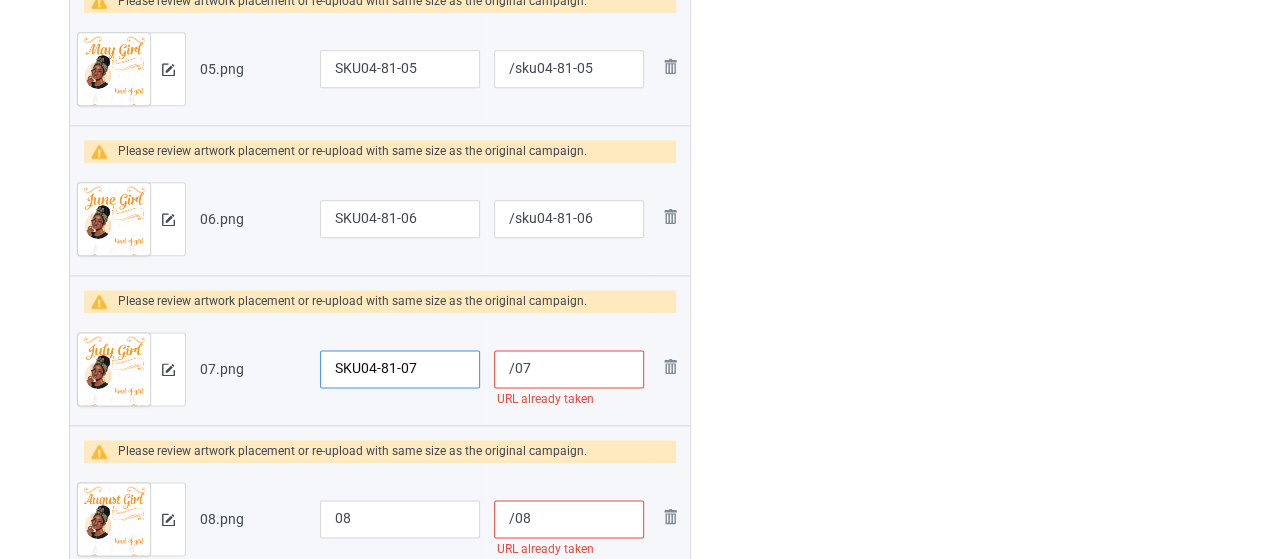 type on "SKU04-81-07" 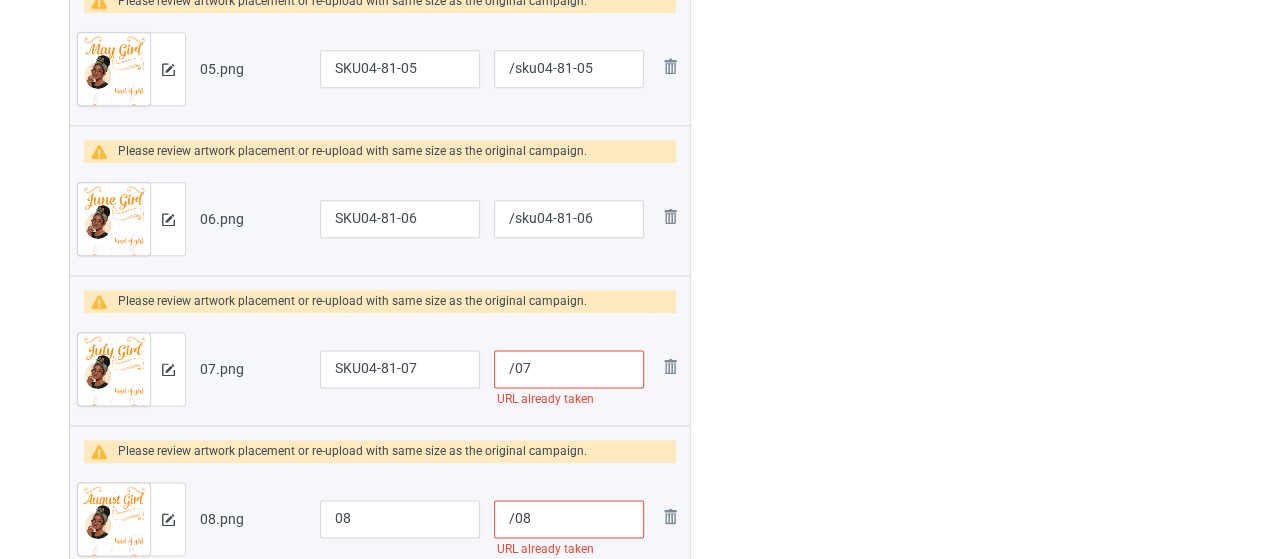 click on "/07" at bounding box center (569, 369) 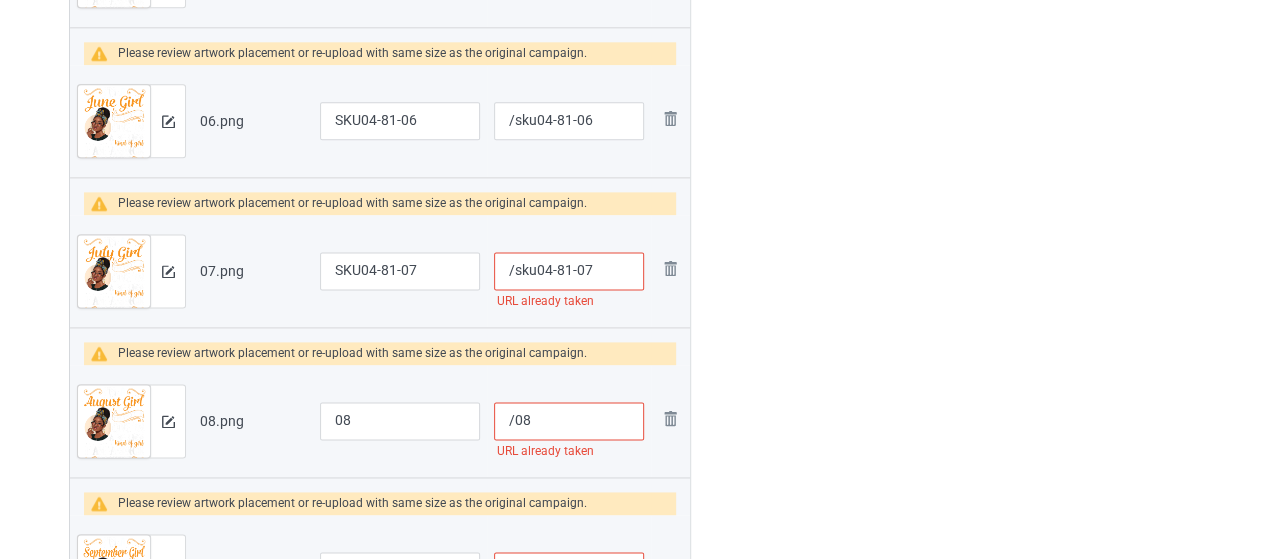 scroll, scrollTop: 1438, scrollLeft: 0, axis: vertical 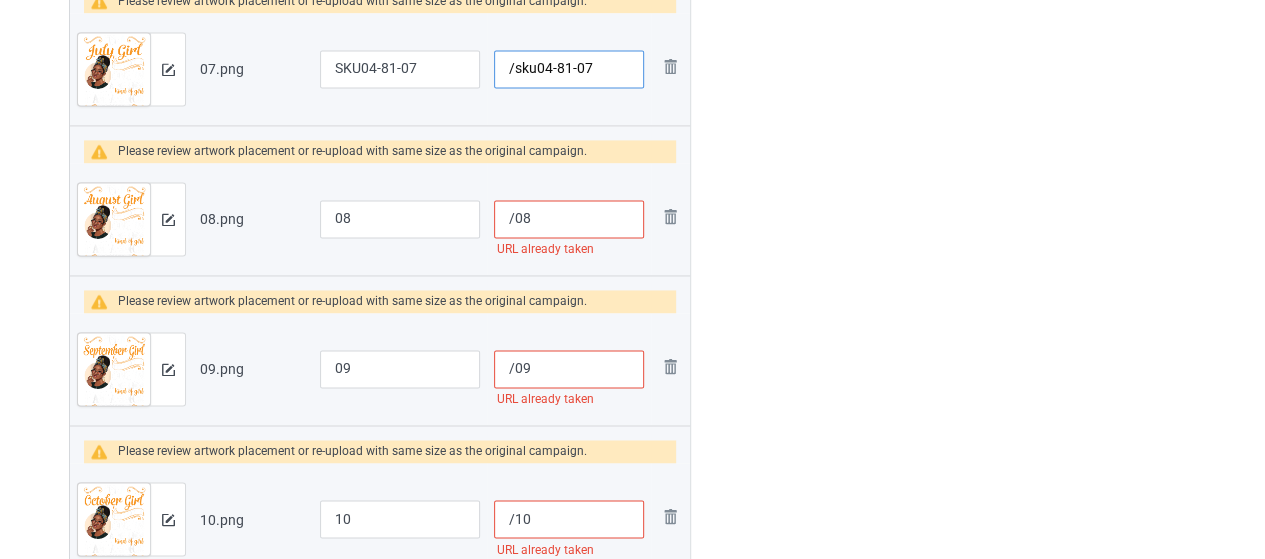 type on "/sku04-81-07" 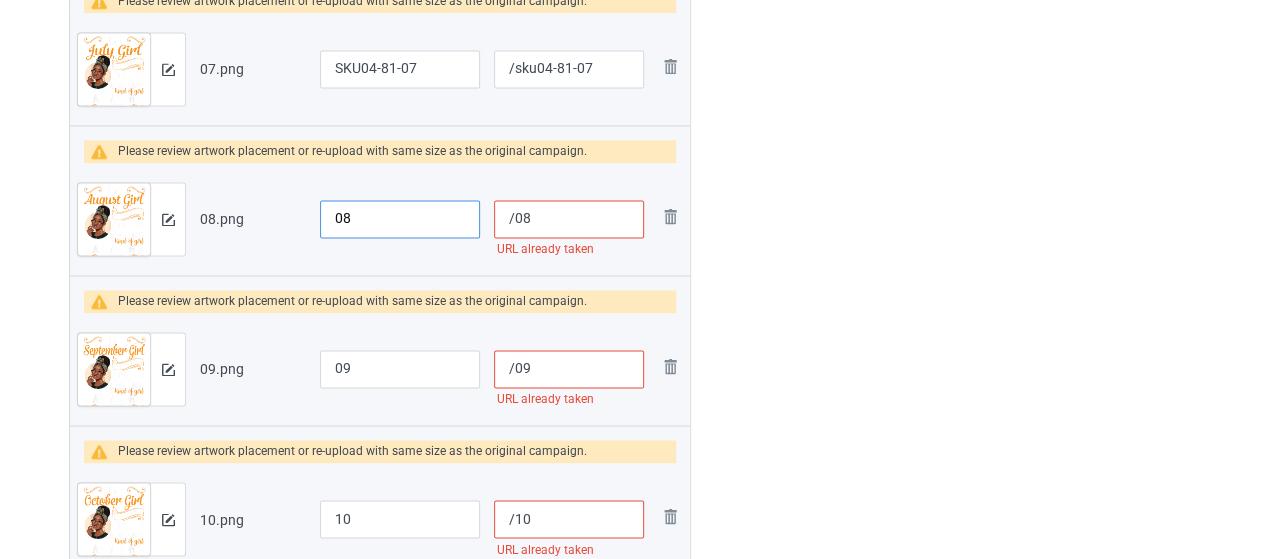 click on "08" at bounding box center (400, 219) 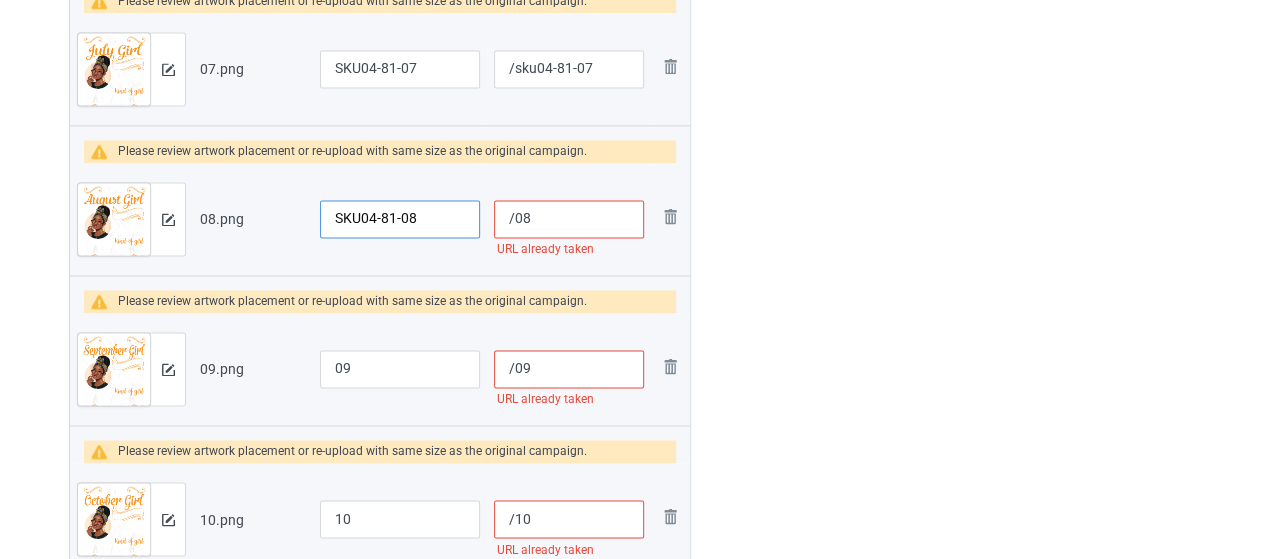 type on "SKU04-81-08" 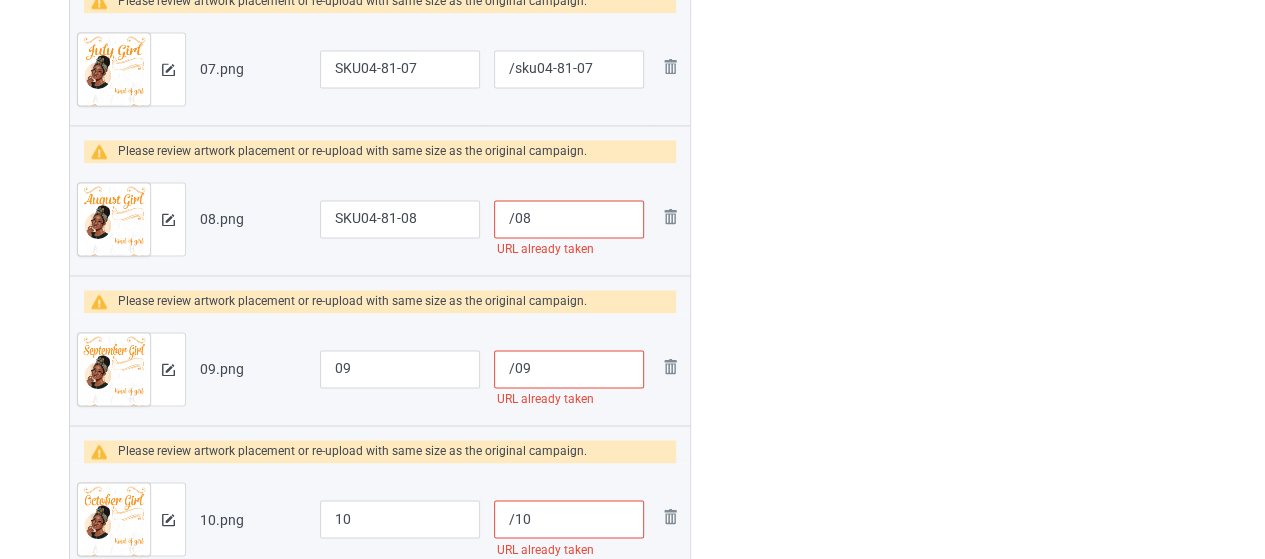 click on "/08" at bounding box center [569, 219] 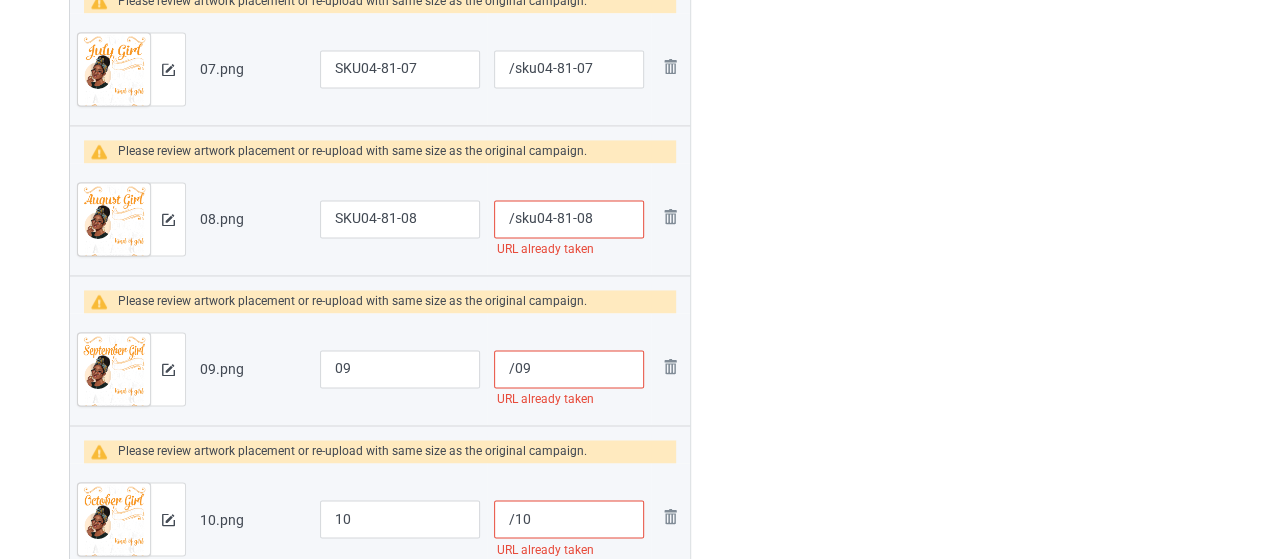 scroll, scrollTop: 1538, scrollLeft: 0, axis: vertical 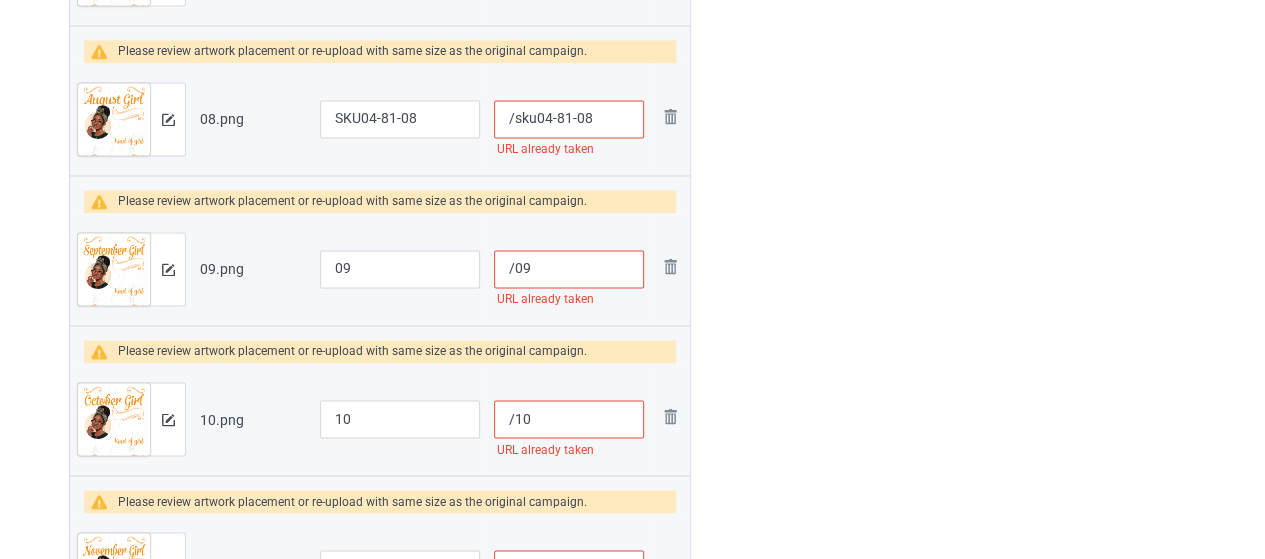 type on "/sku04-81-08" 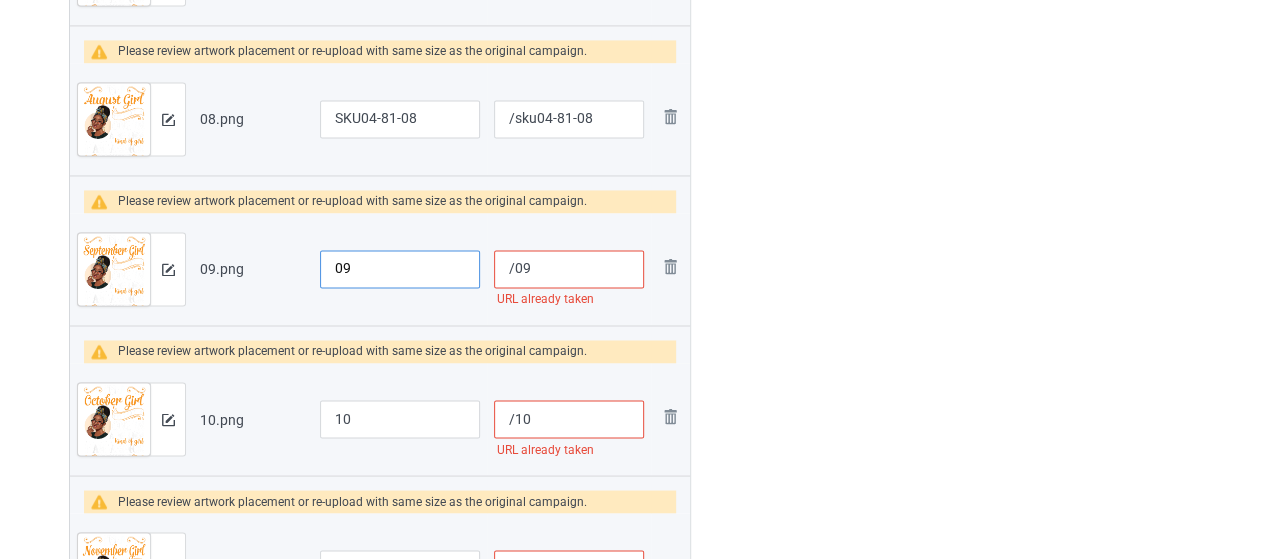 click on "09" at bounding box center (400, 269) 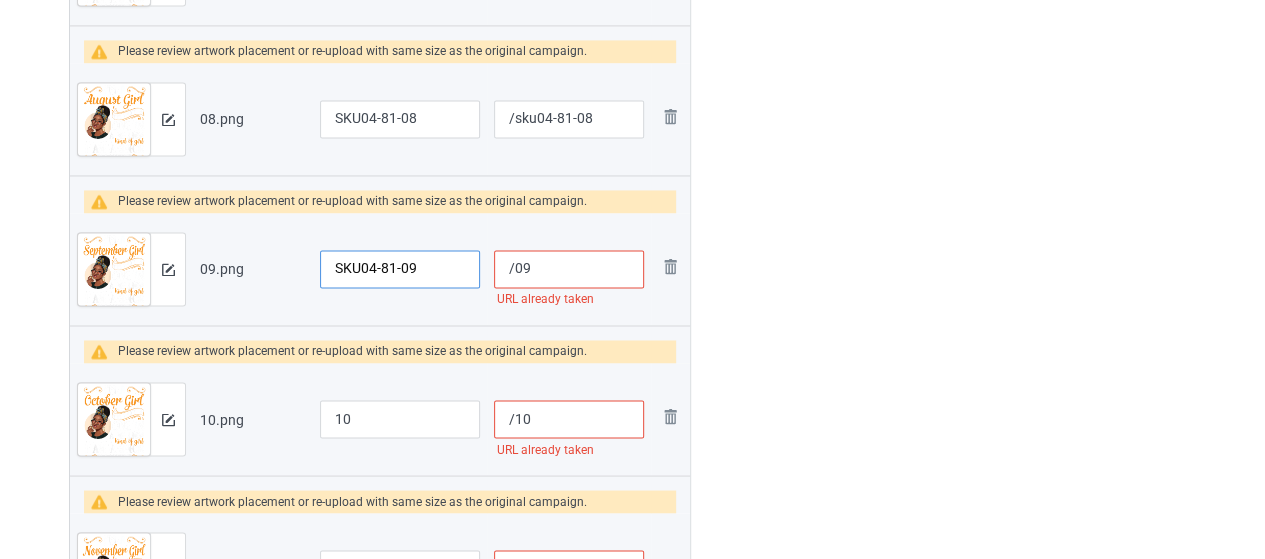 type on "SKU04-81-09" 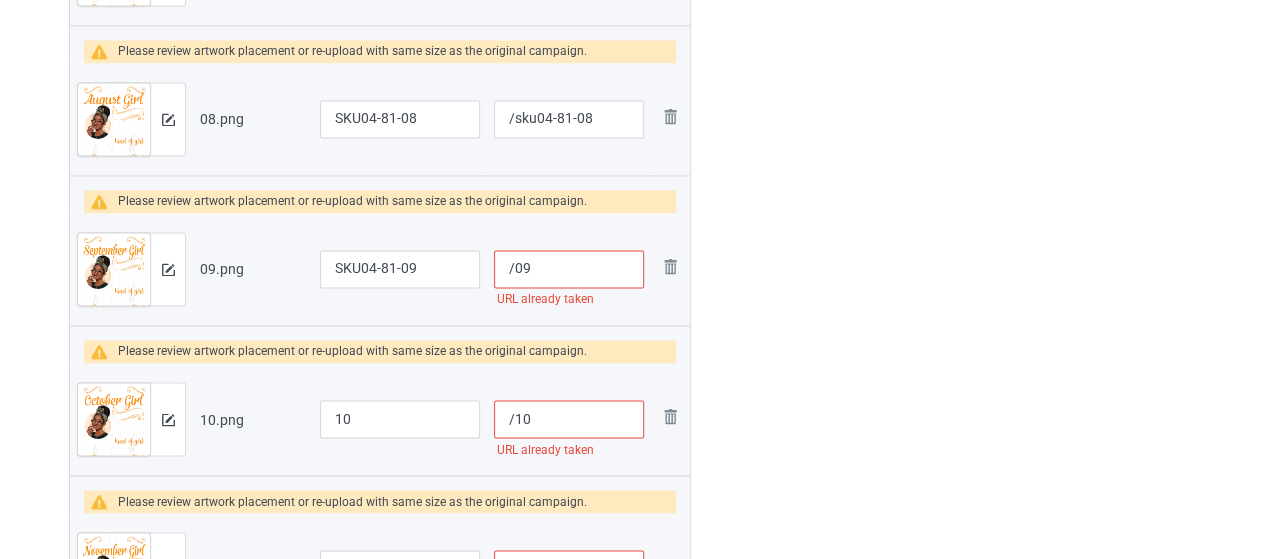 click on "/09" at bounding box center (569, 269) 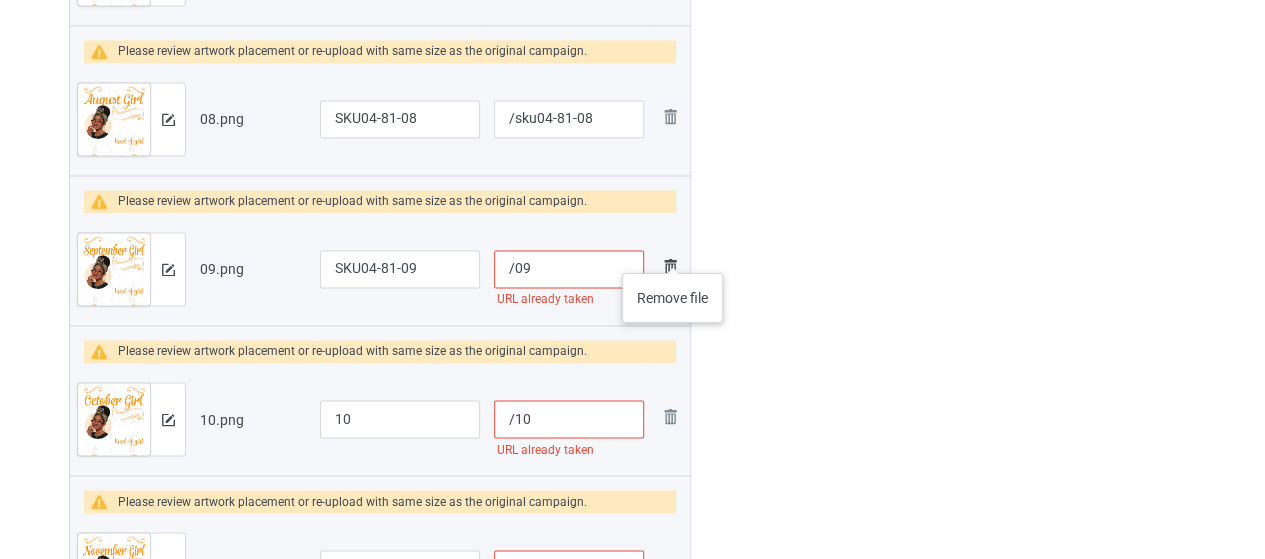 paste on "sku04-81-" 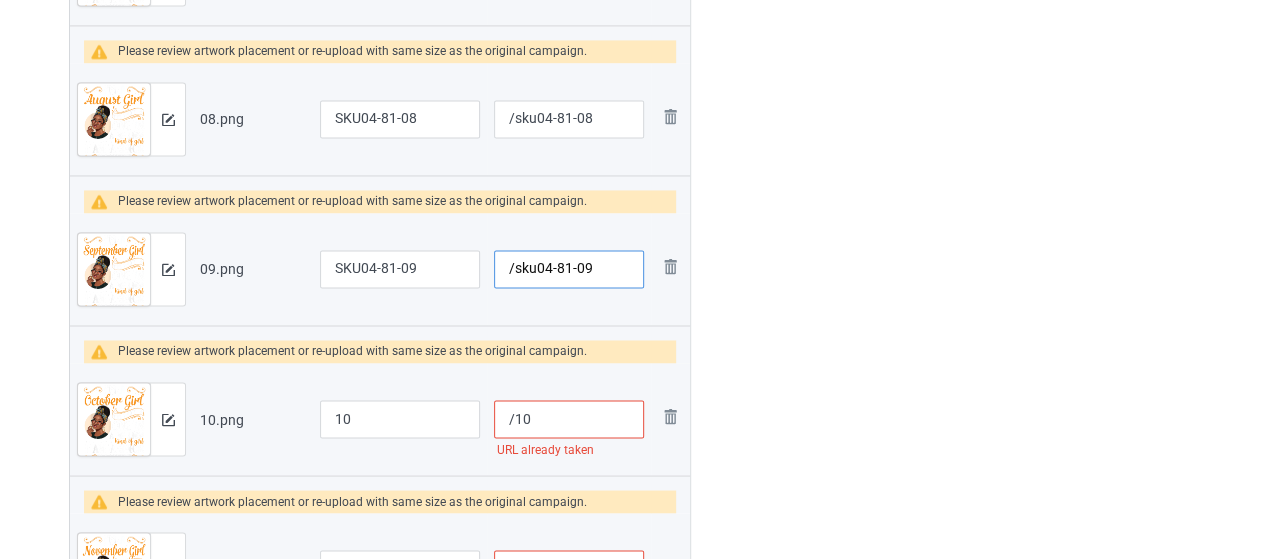 type on "/sku04-81-09" 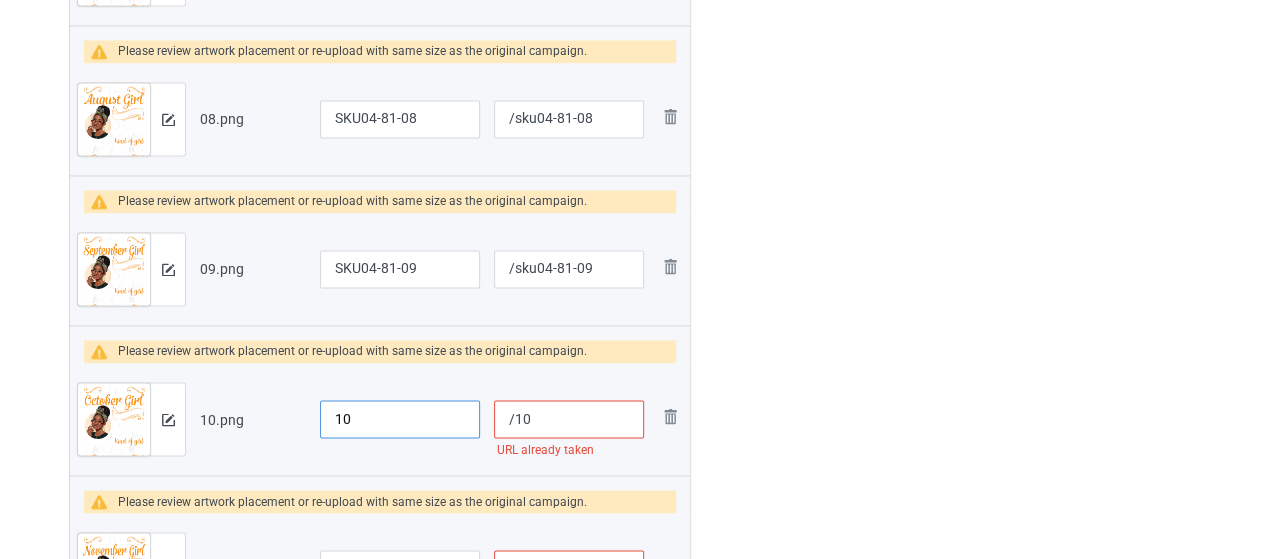 click on "10" at bounding box center (400, 419) 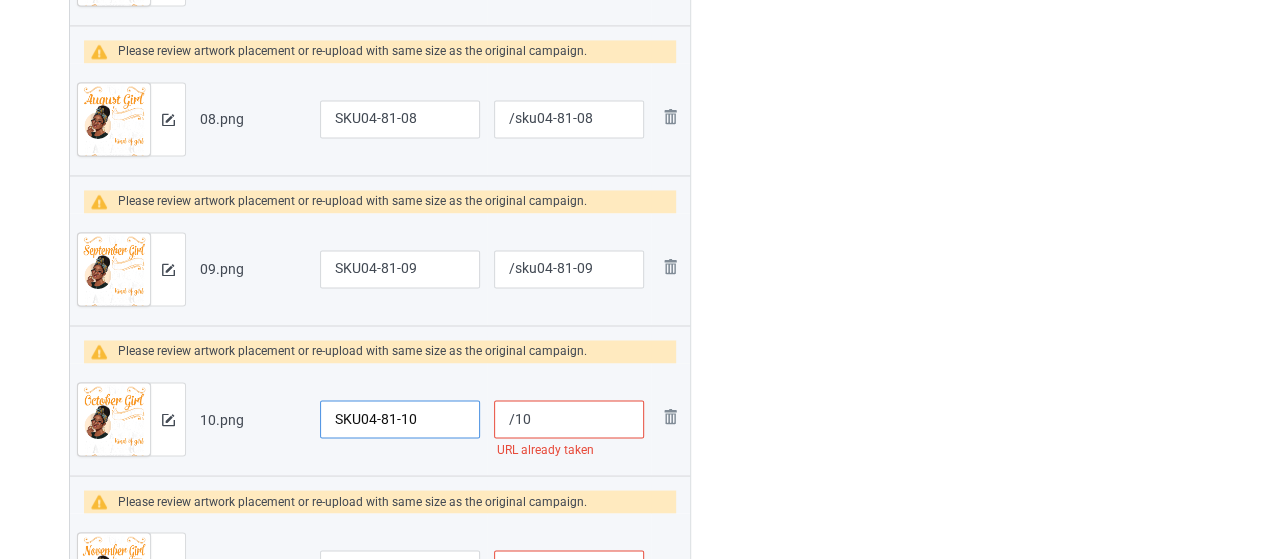 type on "SKU04-81-10" 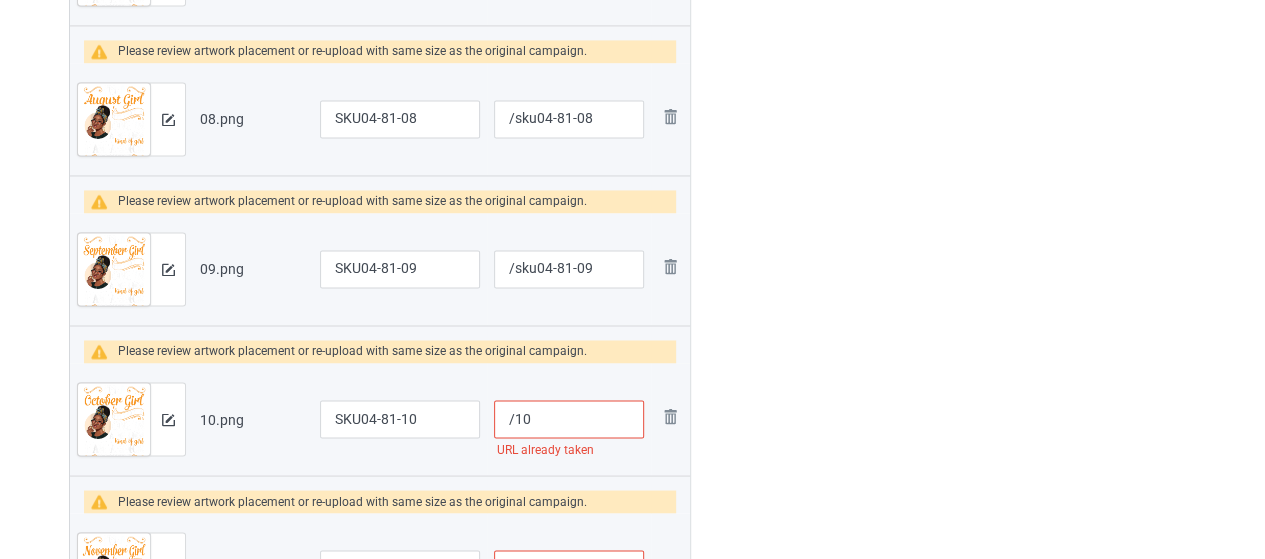 click on "/10" at bounding box center (569, 419) 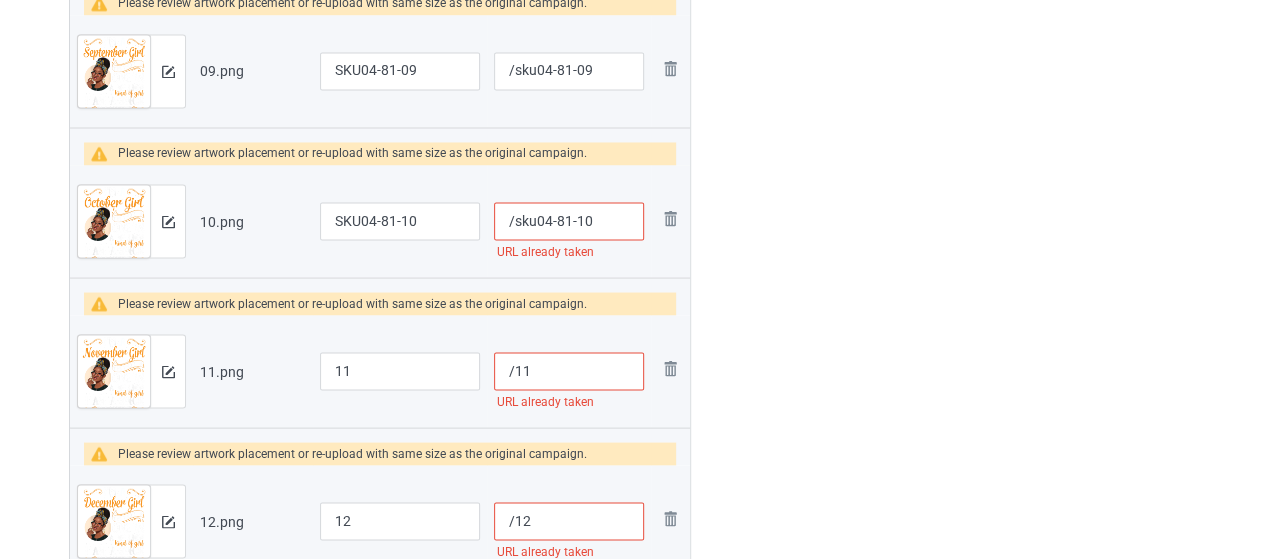 scroll, scrollTop: 1738, scrollLeft: 0, axis: vertical 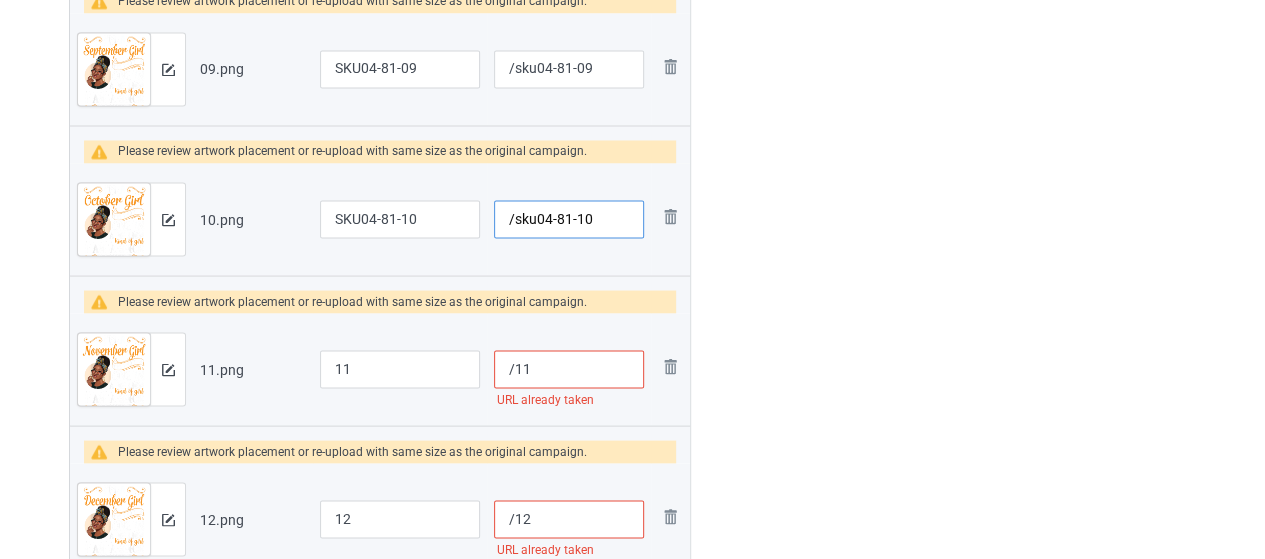 type on "/sku04-81-10" 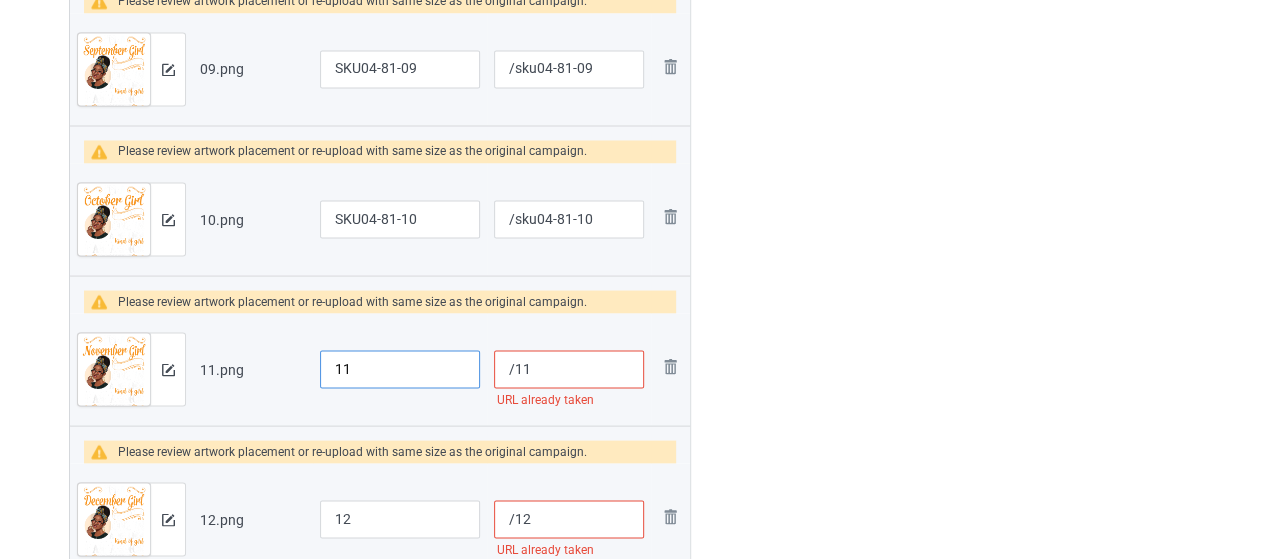 click on "11" at bounding box center (400, 369) 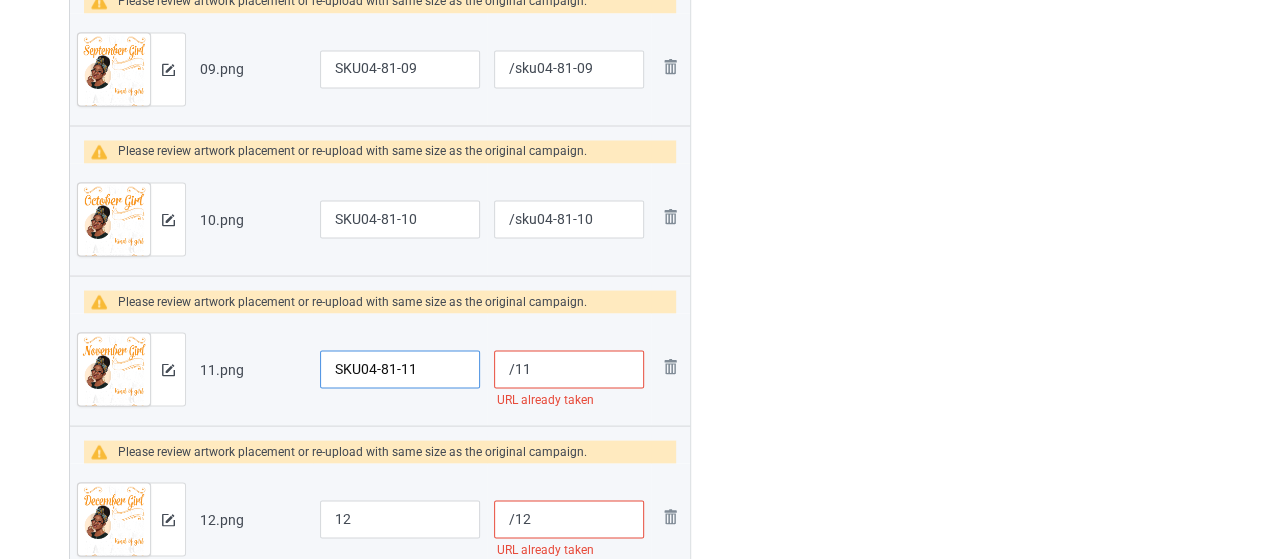 type on "SKU04-81-11" 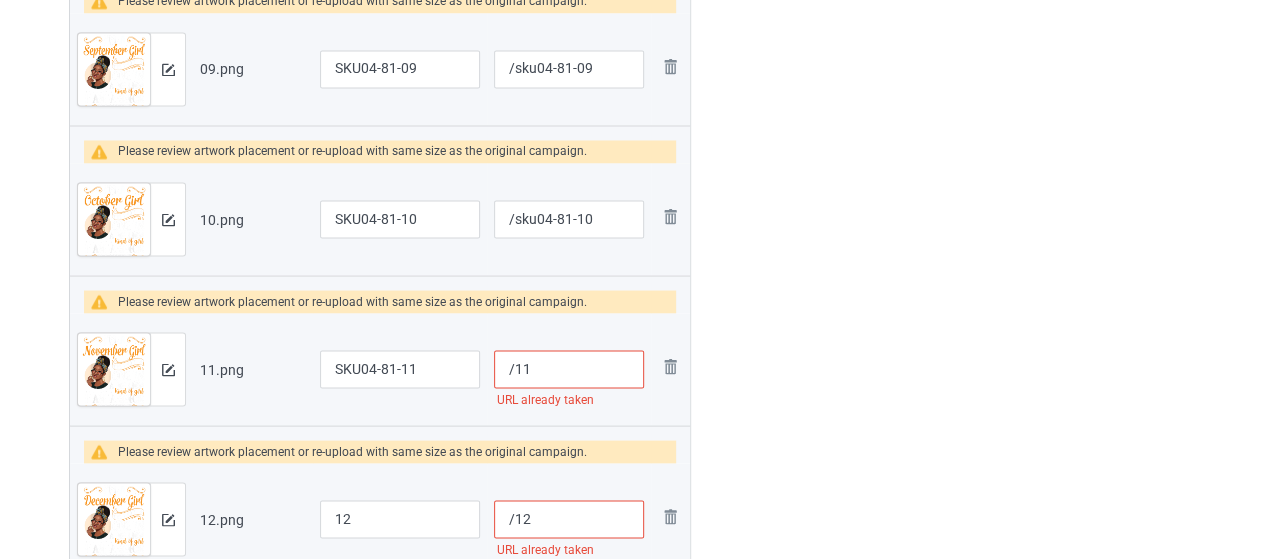 click on "/11" at bounding box center (569, 369) 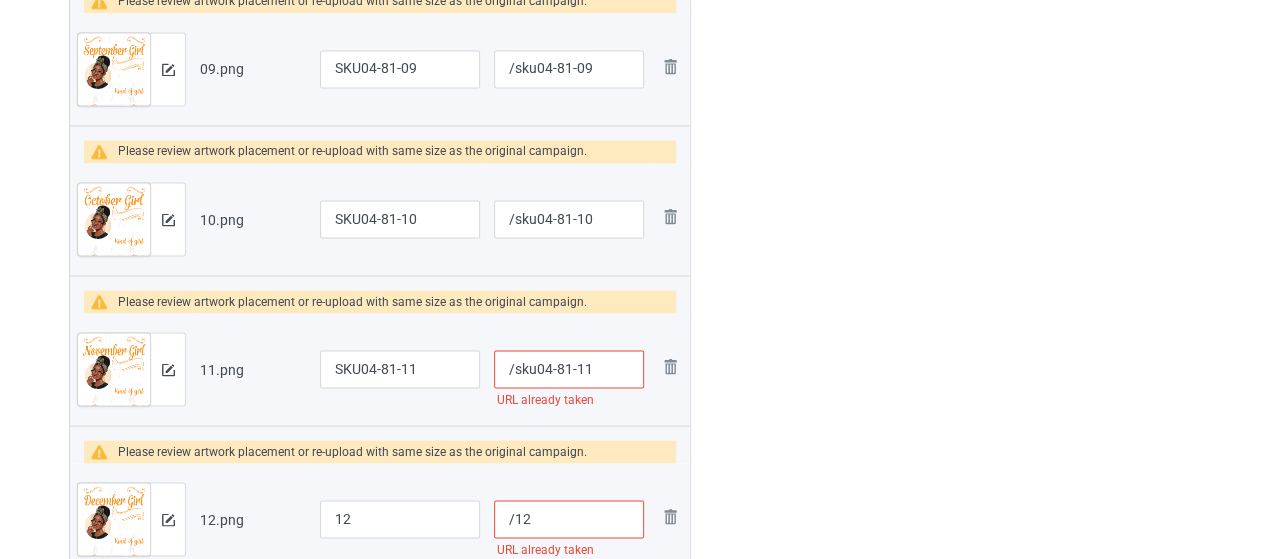 scroll, scrollTop: 1838, scrollLeft: 0, axis: vertical 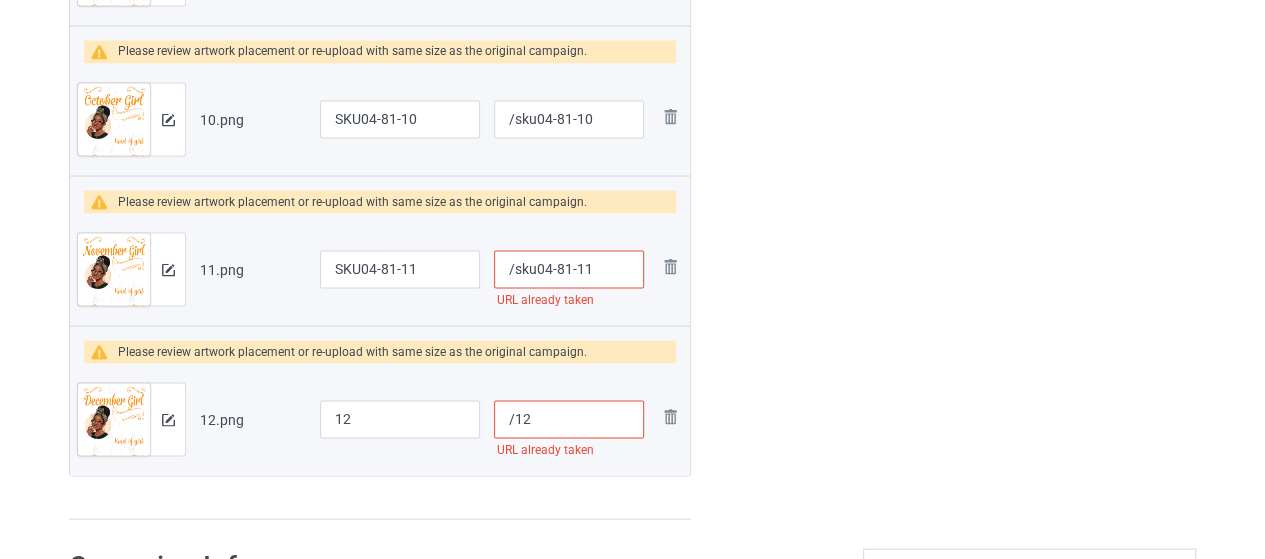 type on "/sku04-81-11" 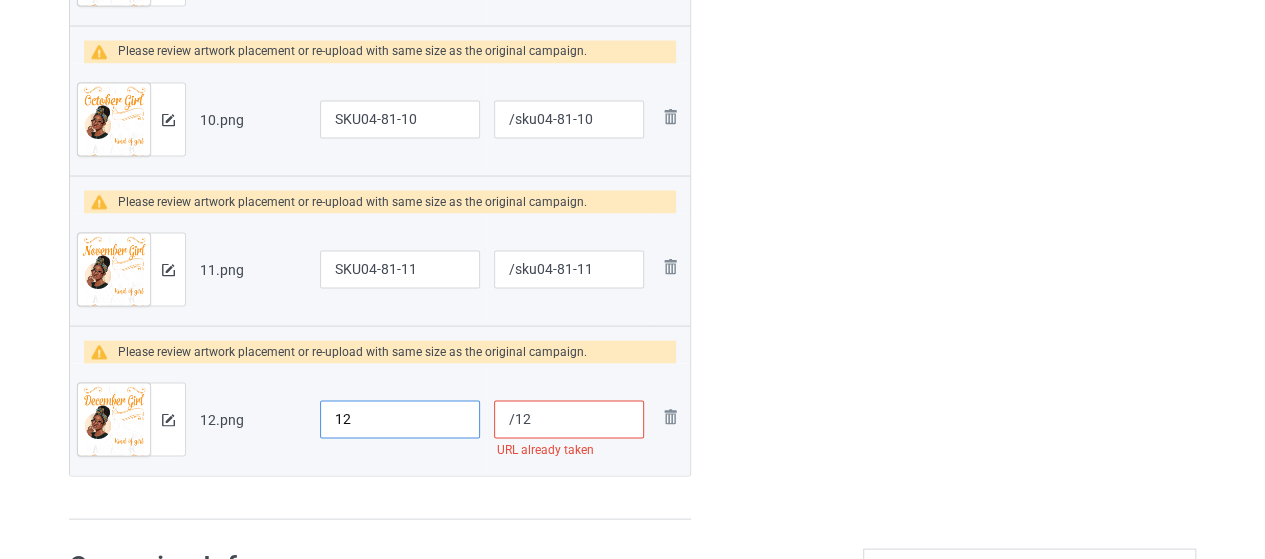 click on "12" at bounding box center [400, 419] 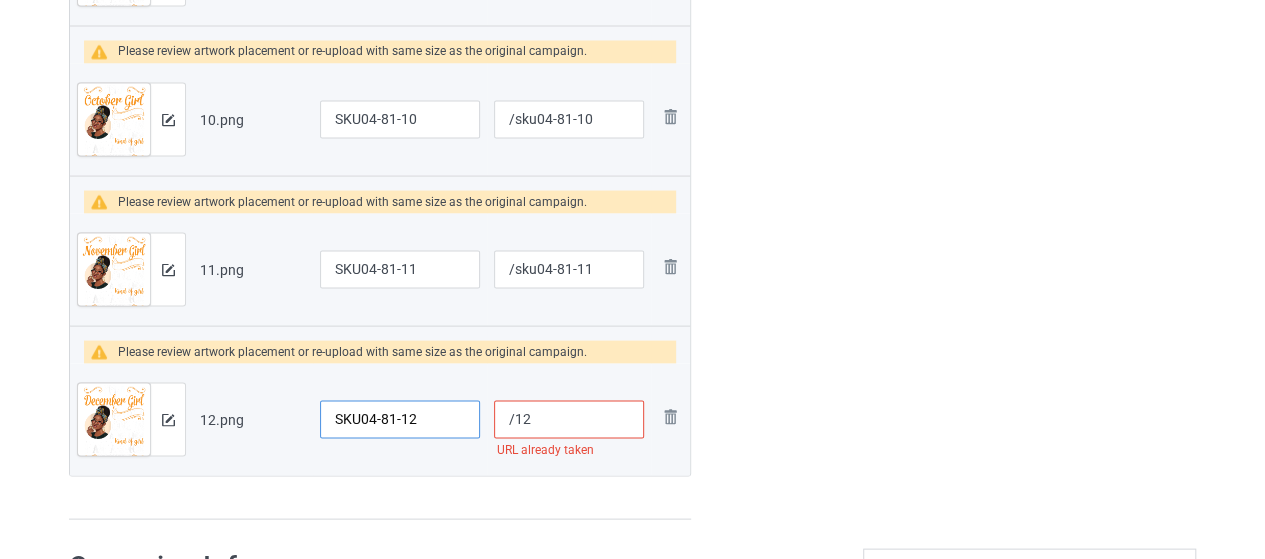 type on "SKU04-81-12" 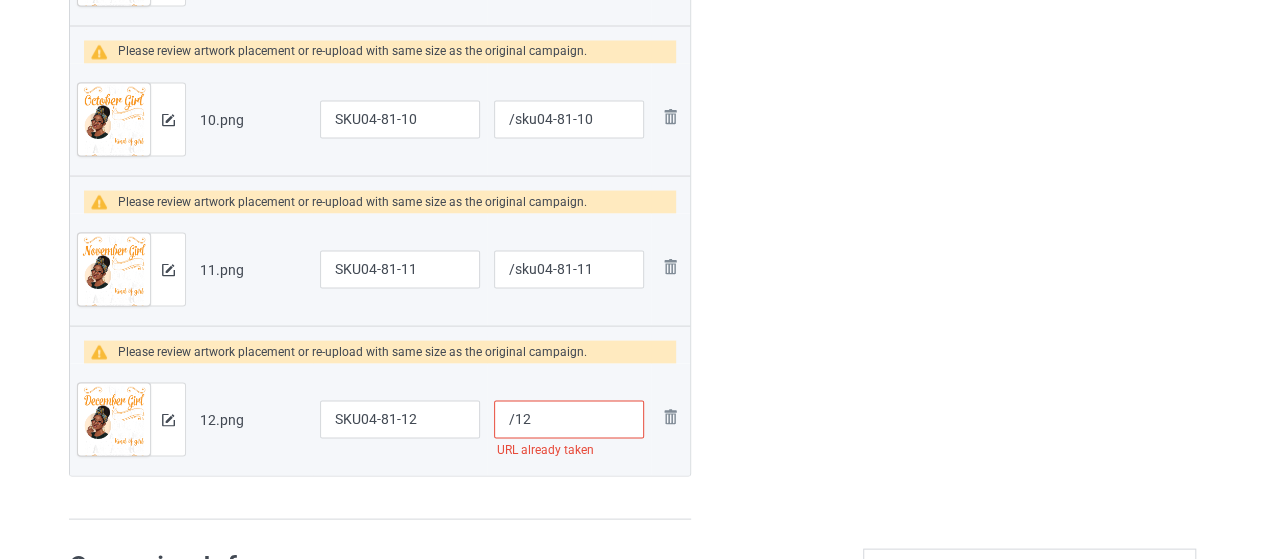 click on "/12" at bounding box center (569, 419) 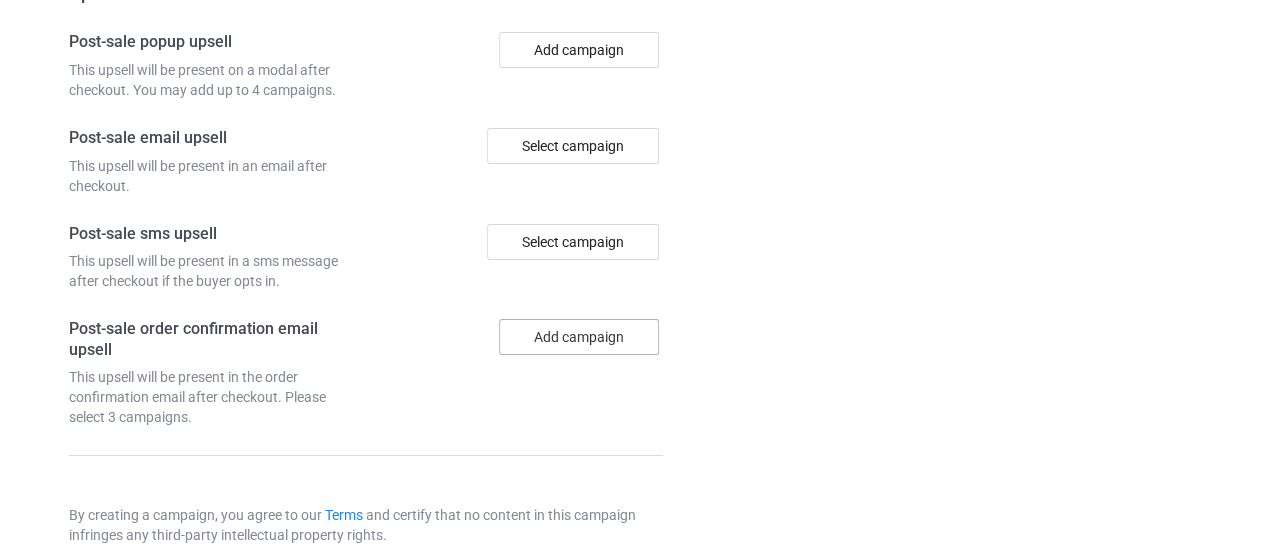scroll, scrollTop: 3662, scrollLeft: 0, axis: vertical 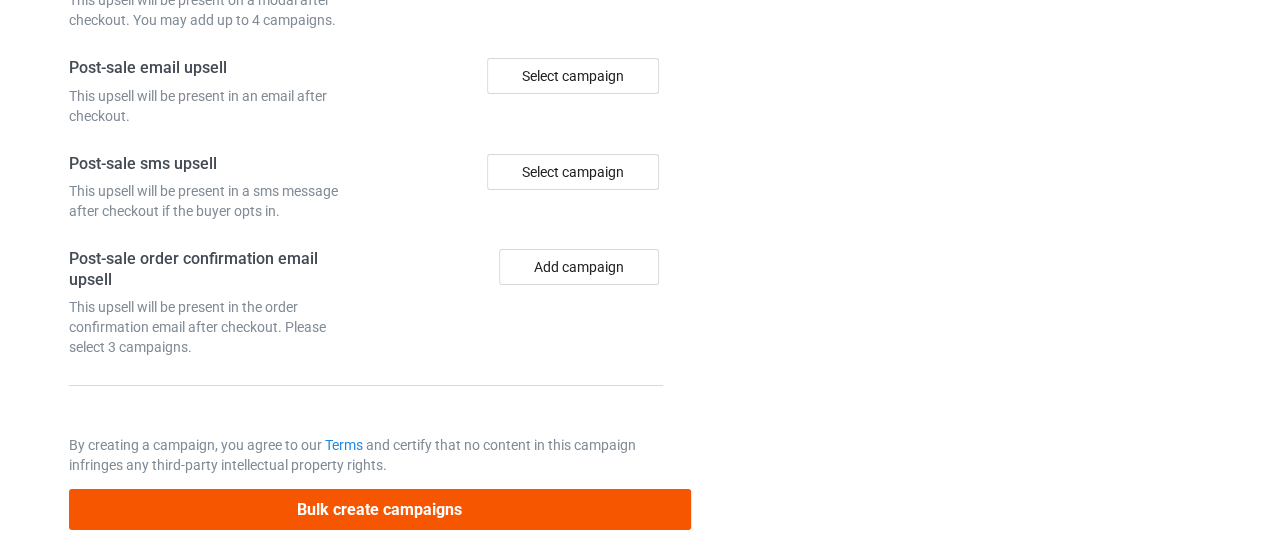 type on "/sku04-81-12" 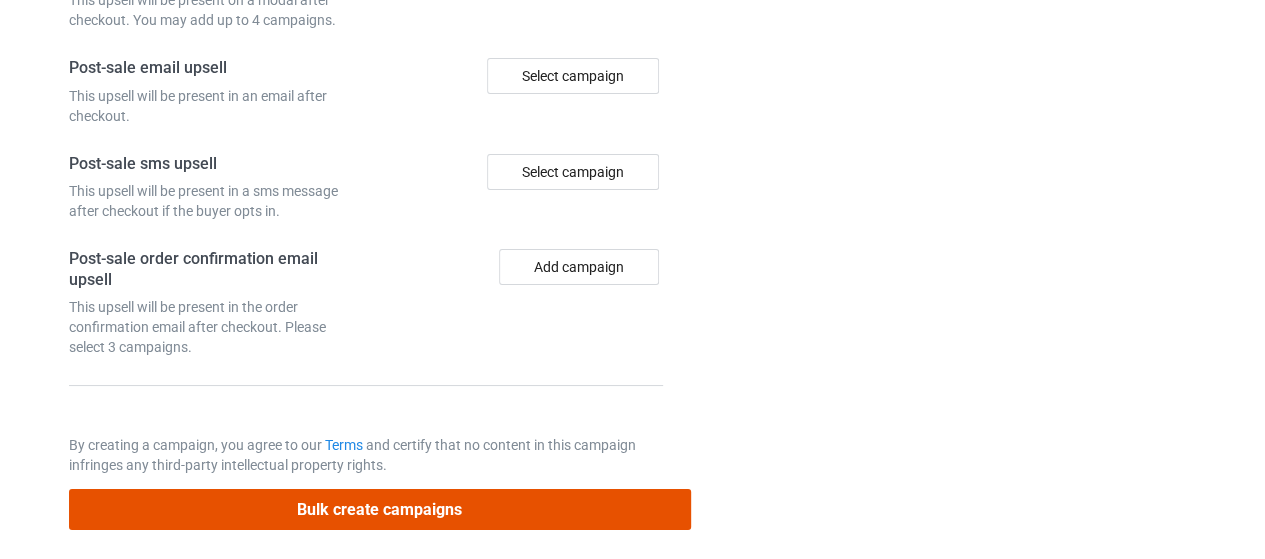 click on "Bulk create campaigns" at bounding box center (380, 509) 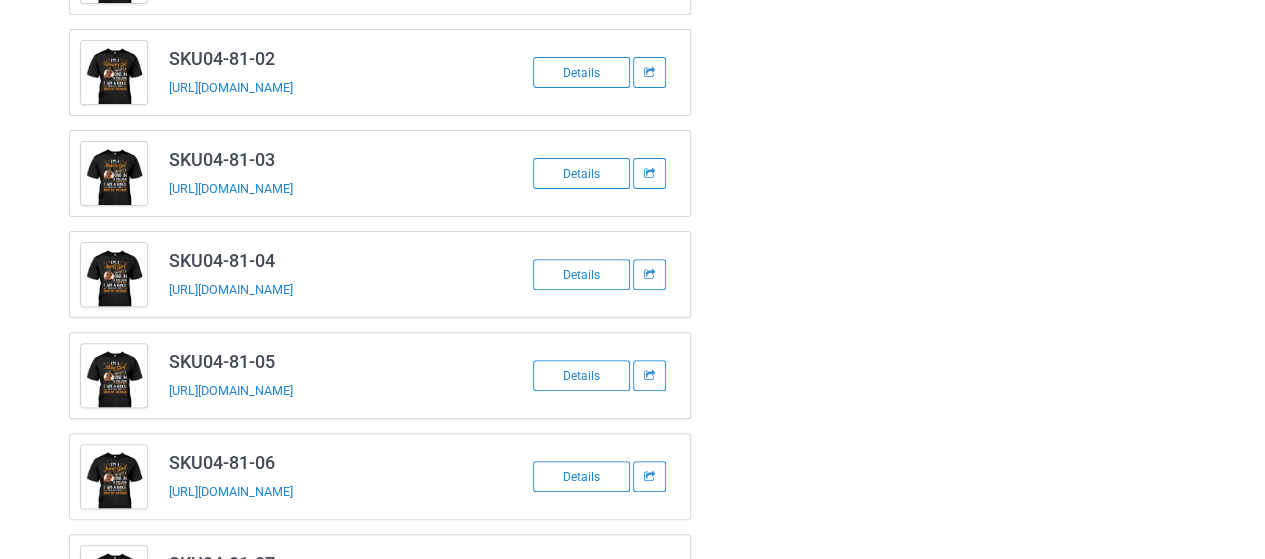 scroll, scrollTop: 0, scrollLeft: 0, axis: both 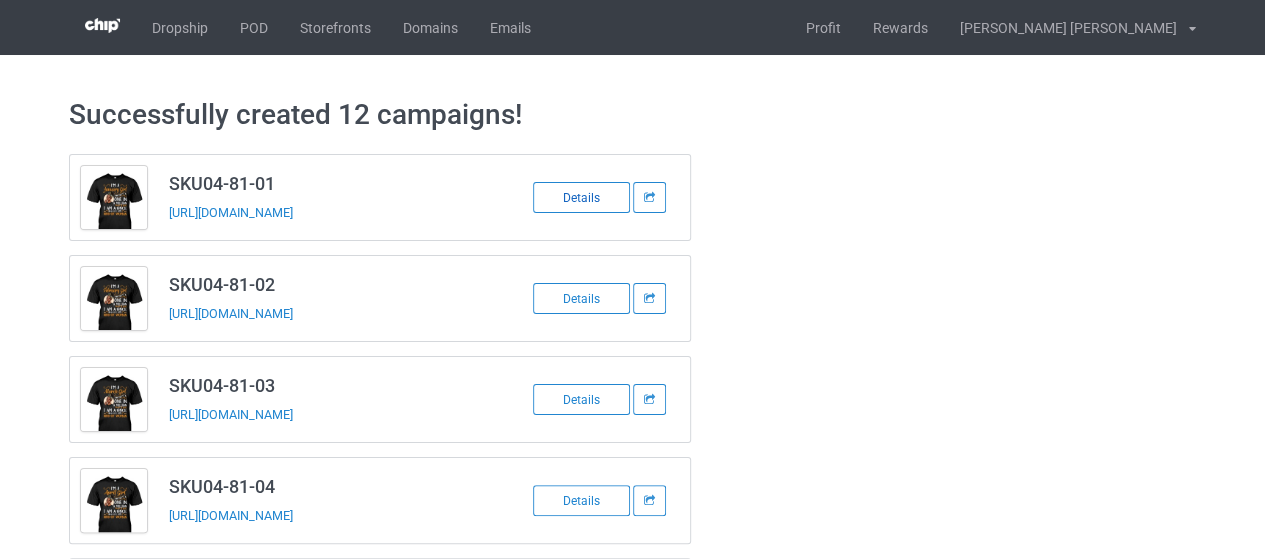 click on "Details" at bounding box center (581, 197) 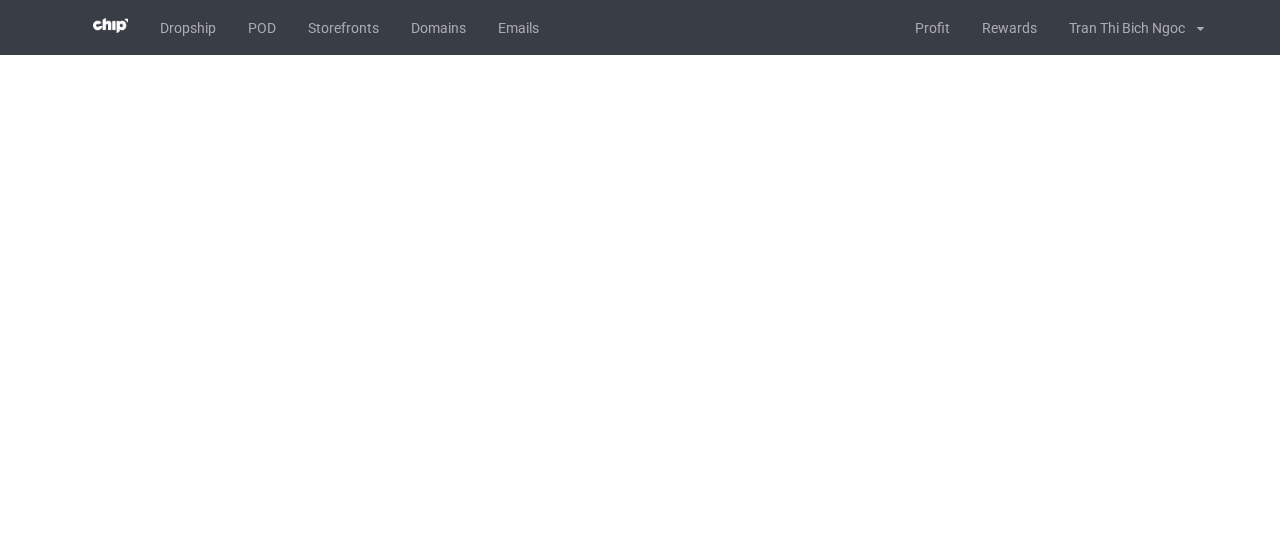 scroll, scrollTop: 0, scrollLeft: 0, axis: both 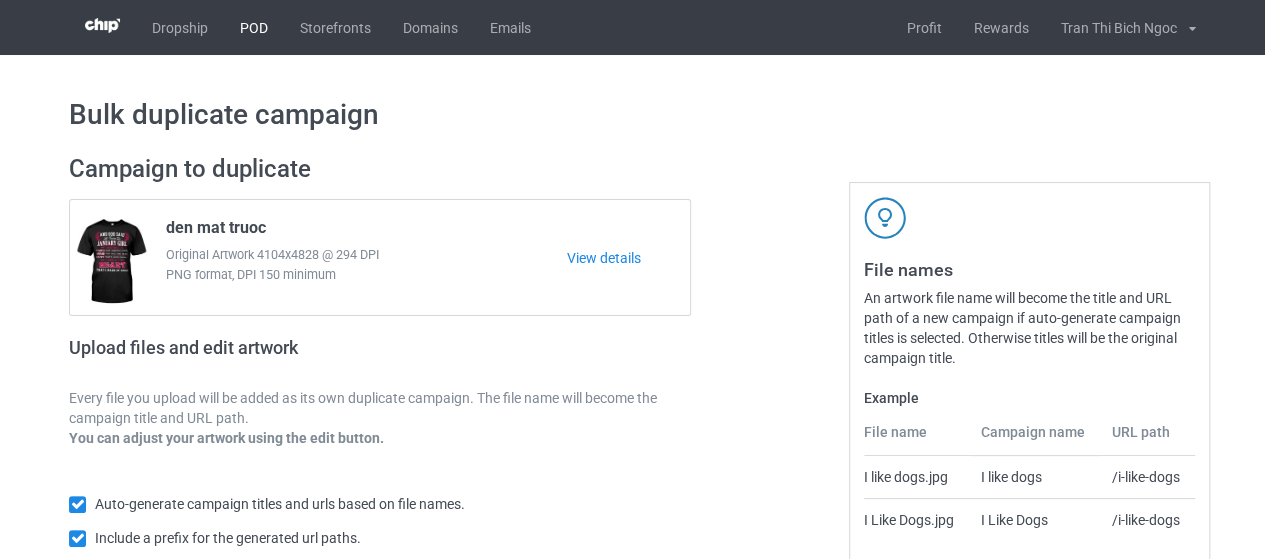 click on "POD" at bounding box center (254, 27) 